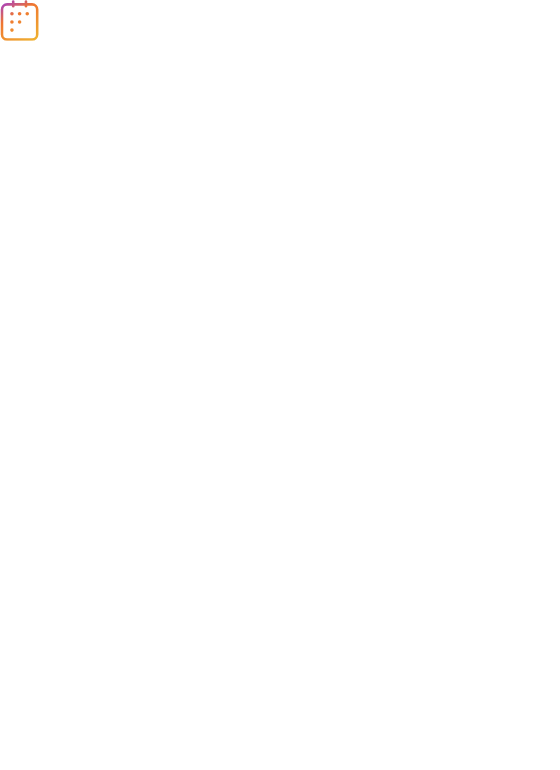scroll, scrollTop: 0, scrollLeft: 0, axis: both 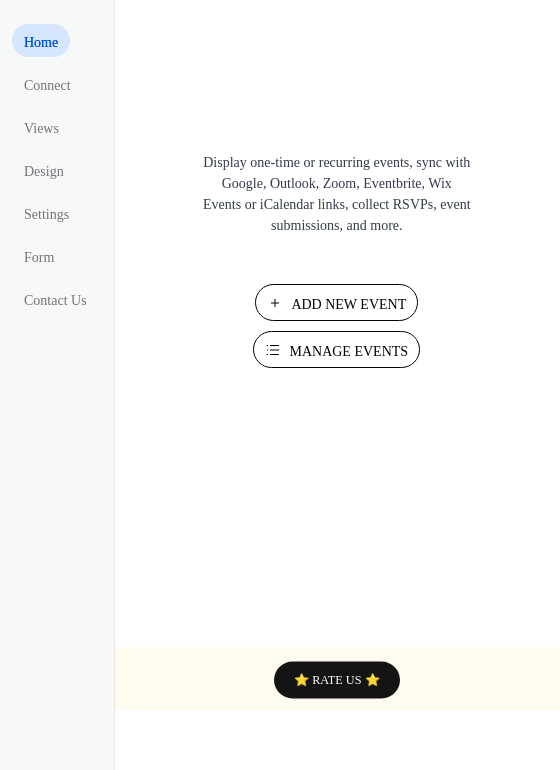 click on "Manage Events" at bounding box center (348, 351) 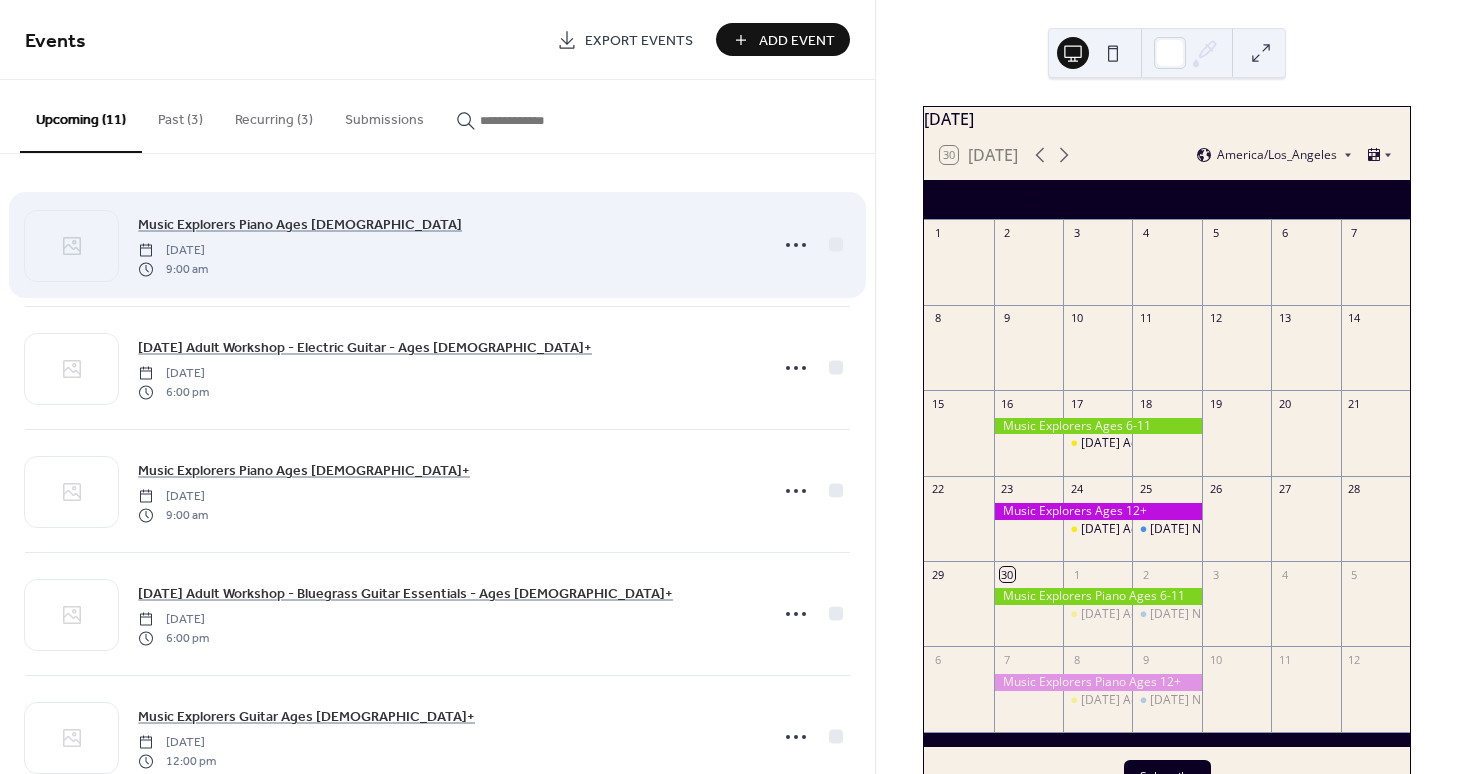 scroll, scrollTop: 0, scrollLeft: 0, axis: both 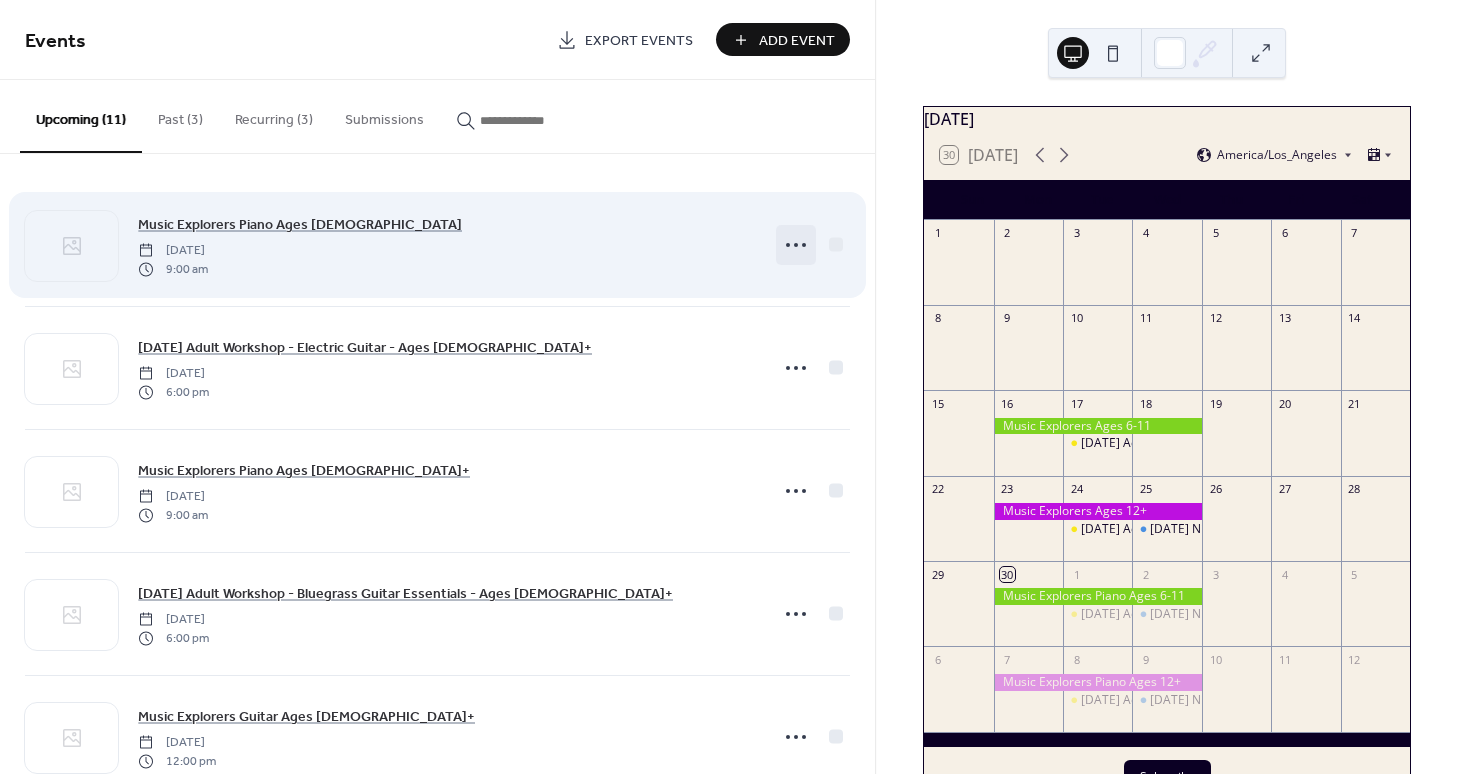 click 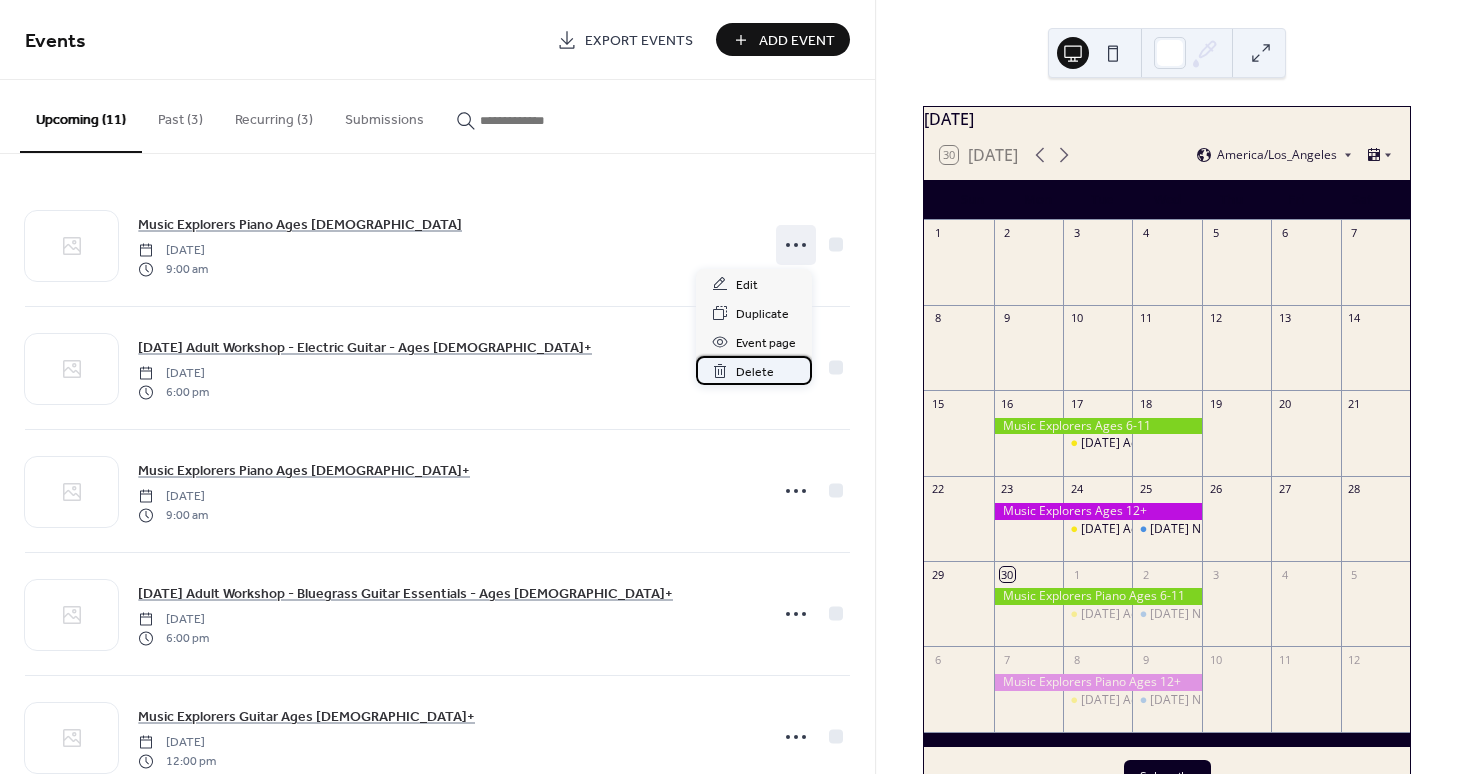 click on "Delete" at bounding box center (755, 372) 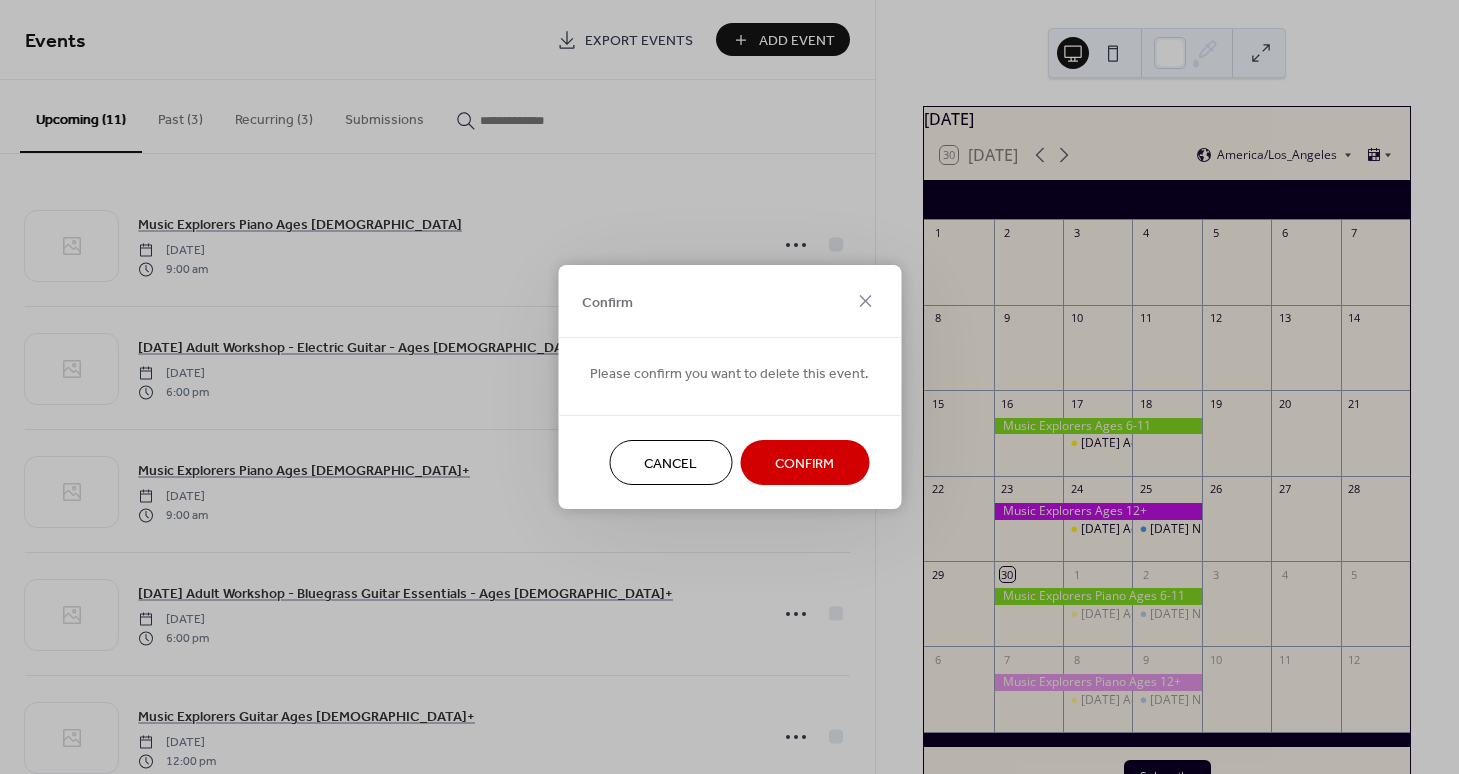 click on "Confirm" at bounding box center (804, 464) 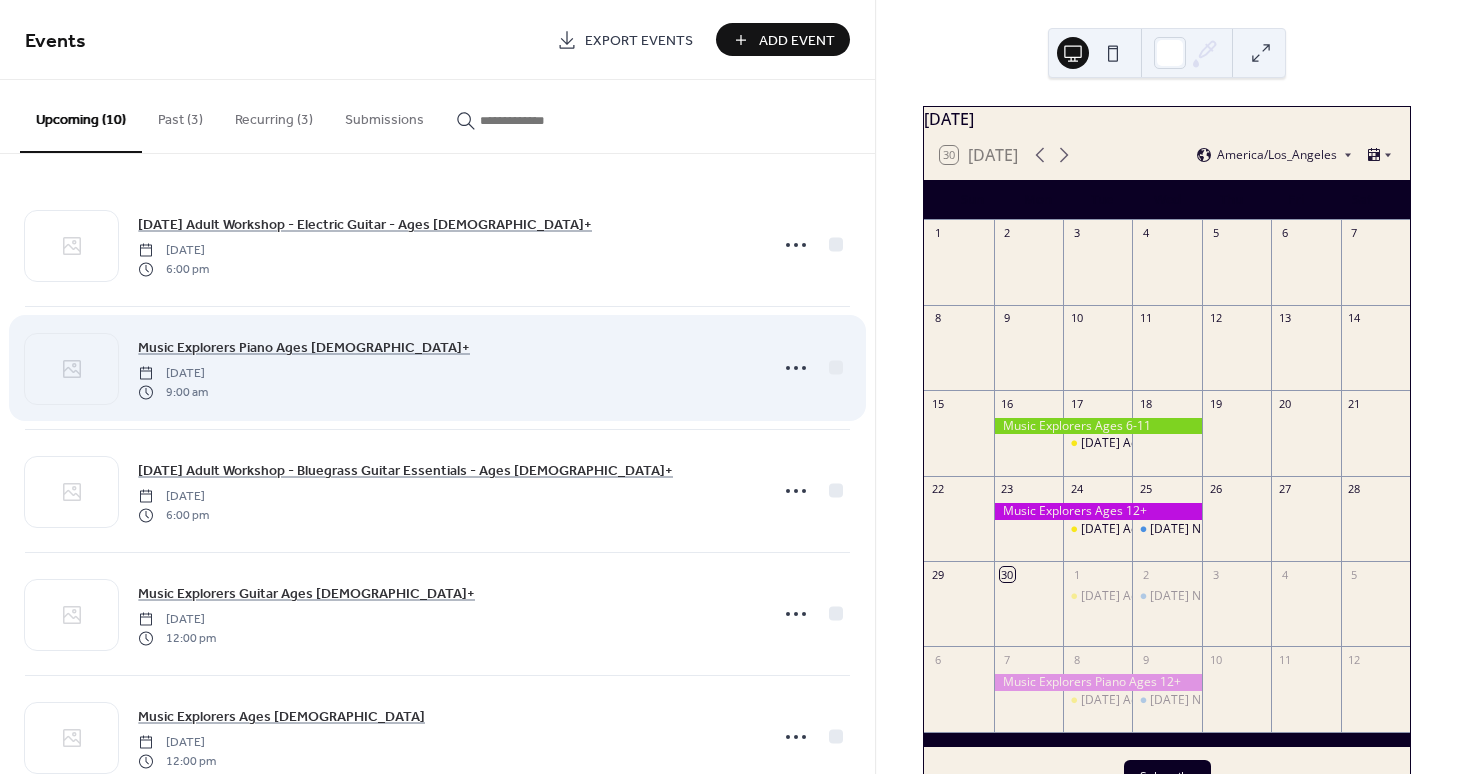 scroll, scrollTop: 105, scrollLeft: 0, axis: vertical 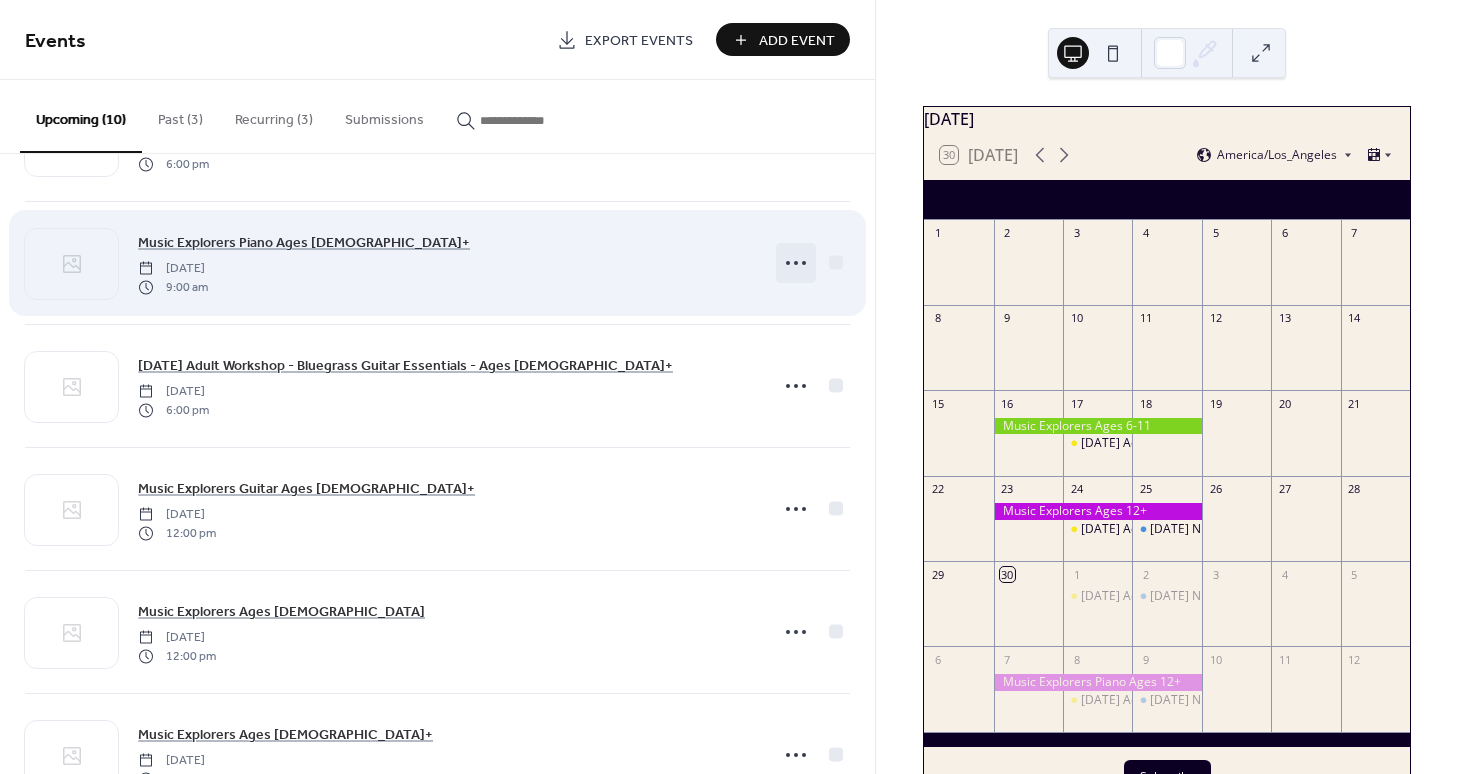 click 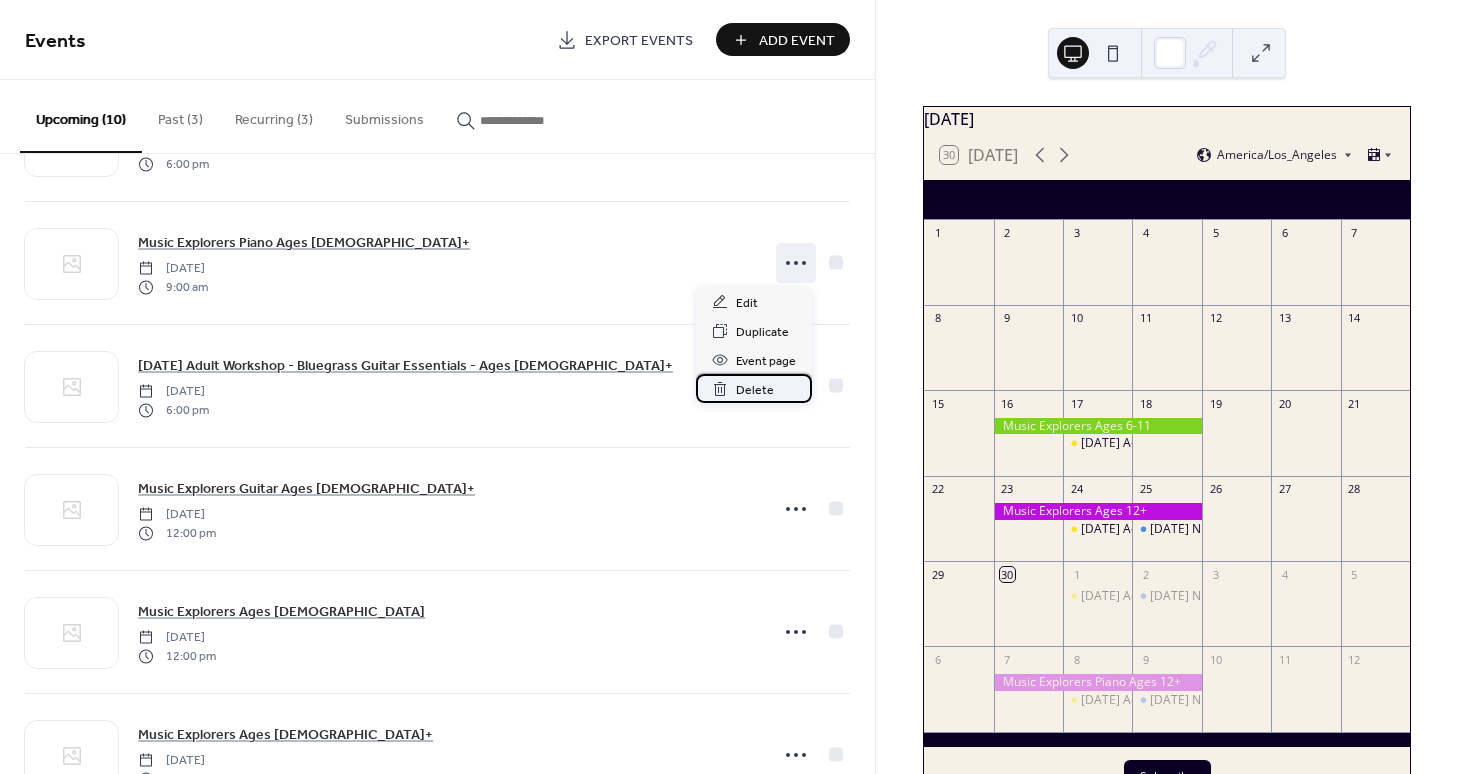 click on "Delete" at bounding box center [755, 390] 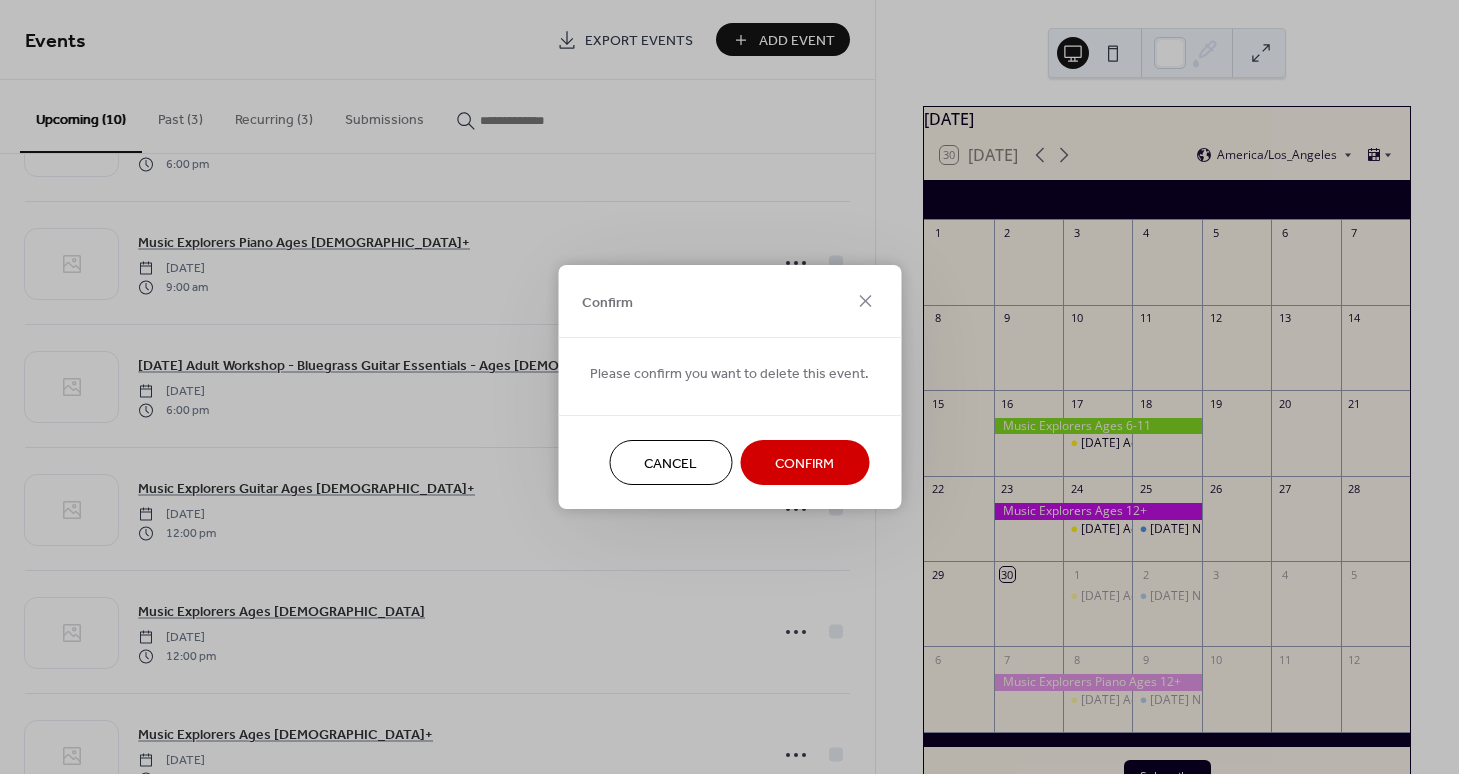 click on "Confirm" at bounding box center [804, 462] 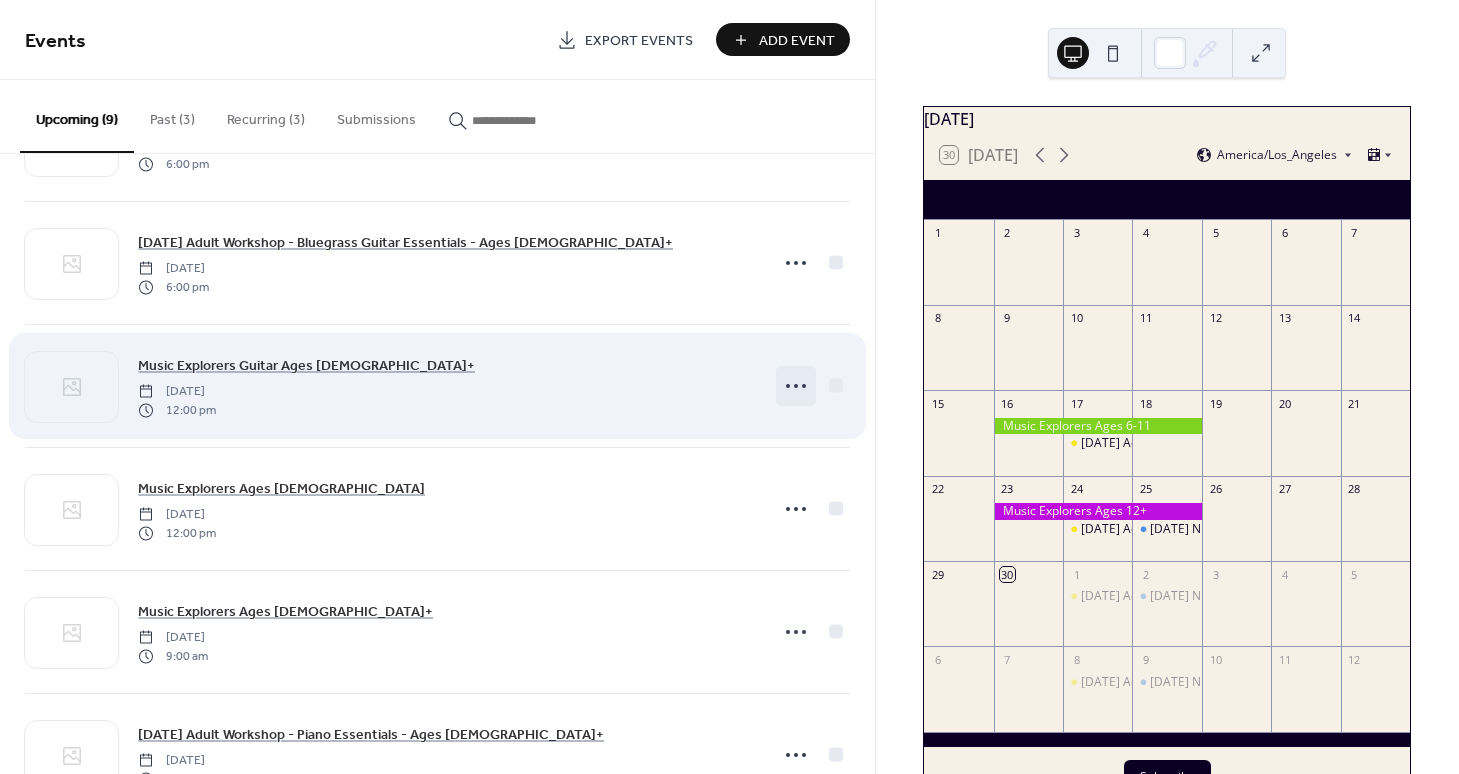 click 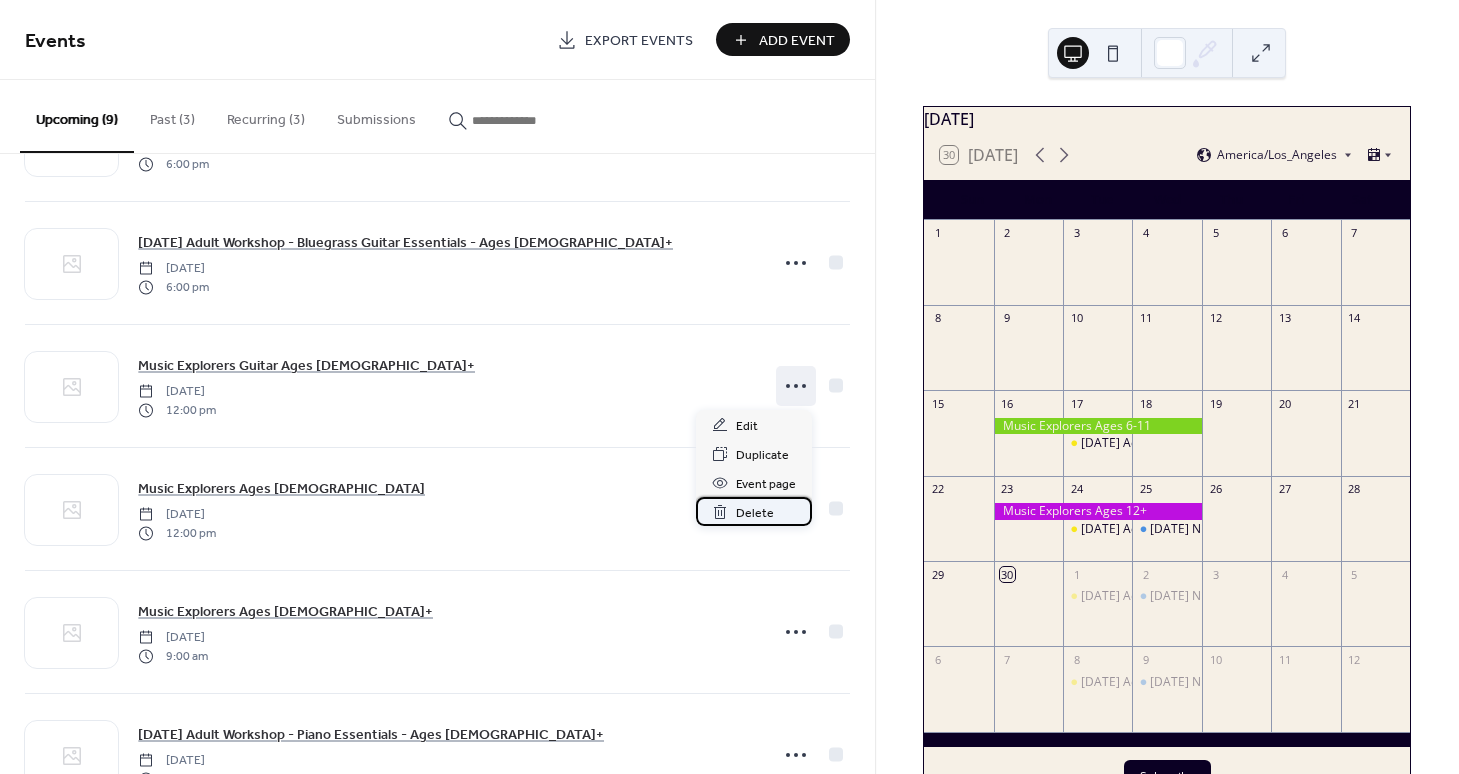 click on "Delete" at bounding box center [755, 513] 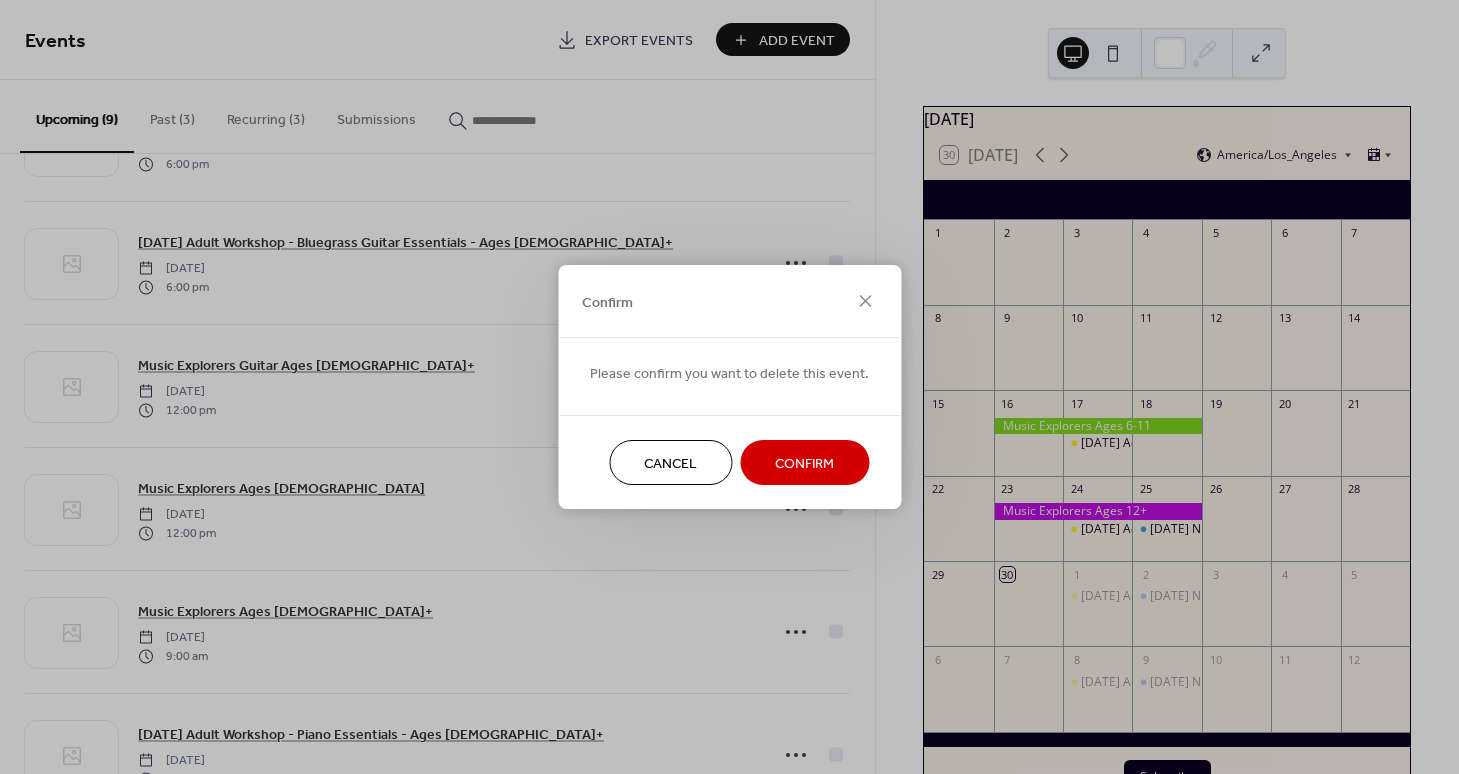 click on "Confirm" at bounding box center [804, 464] 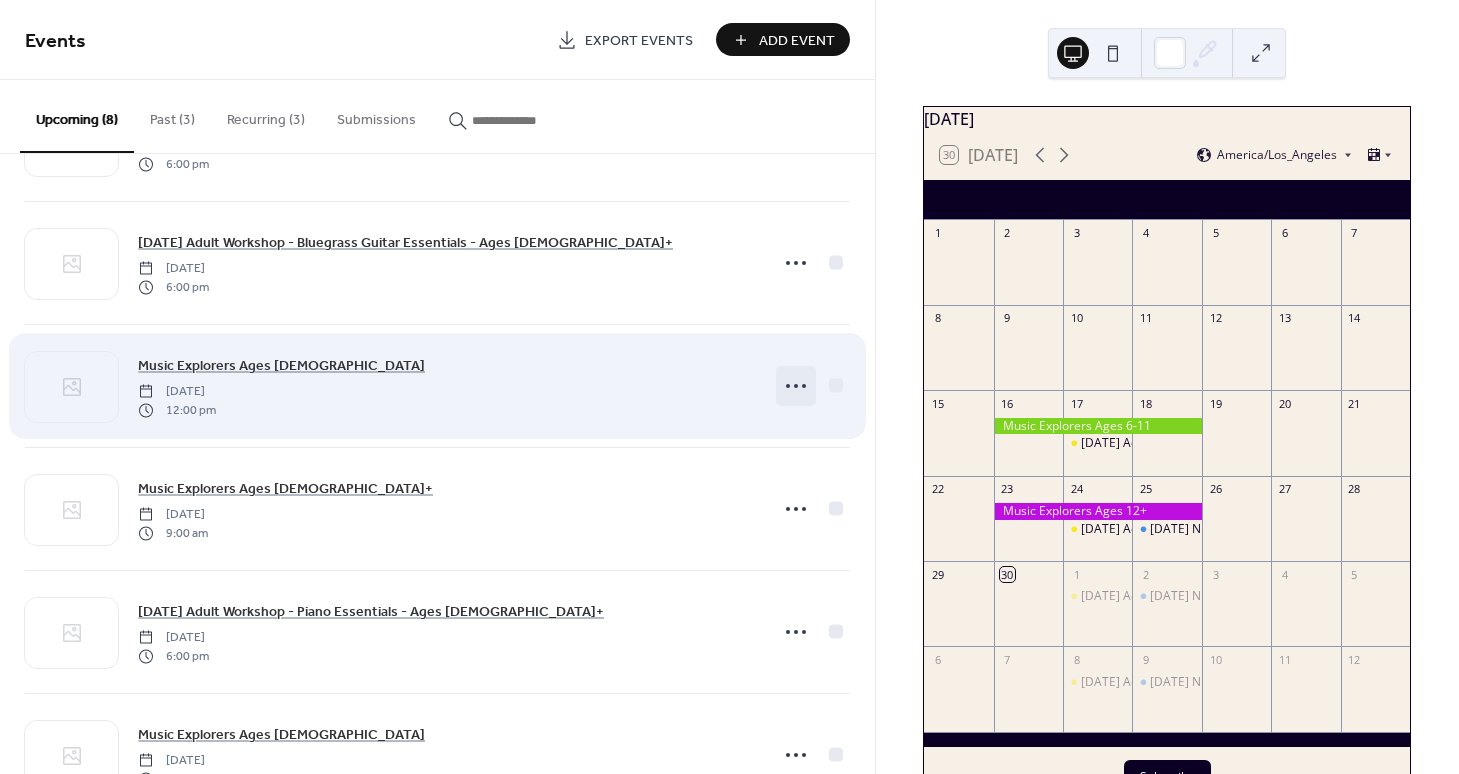 click 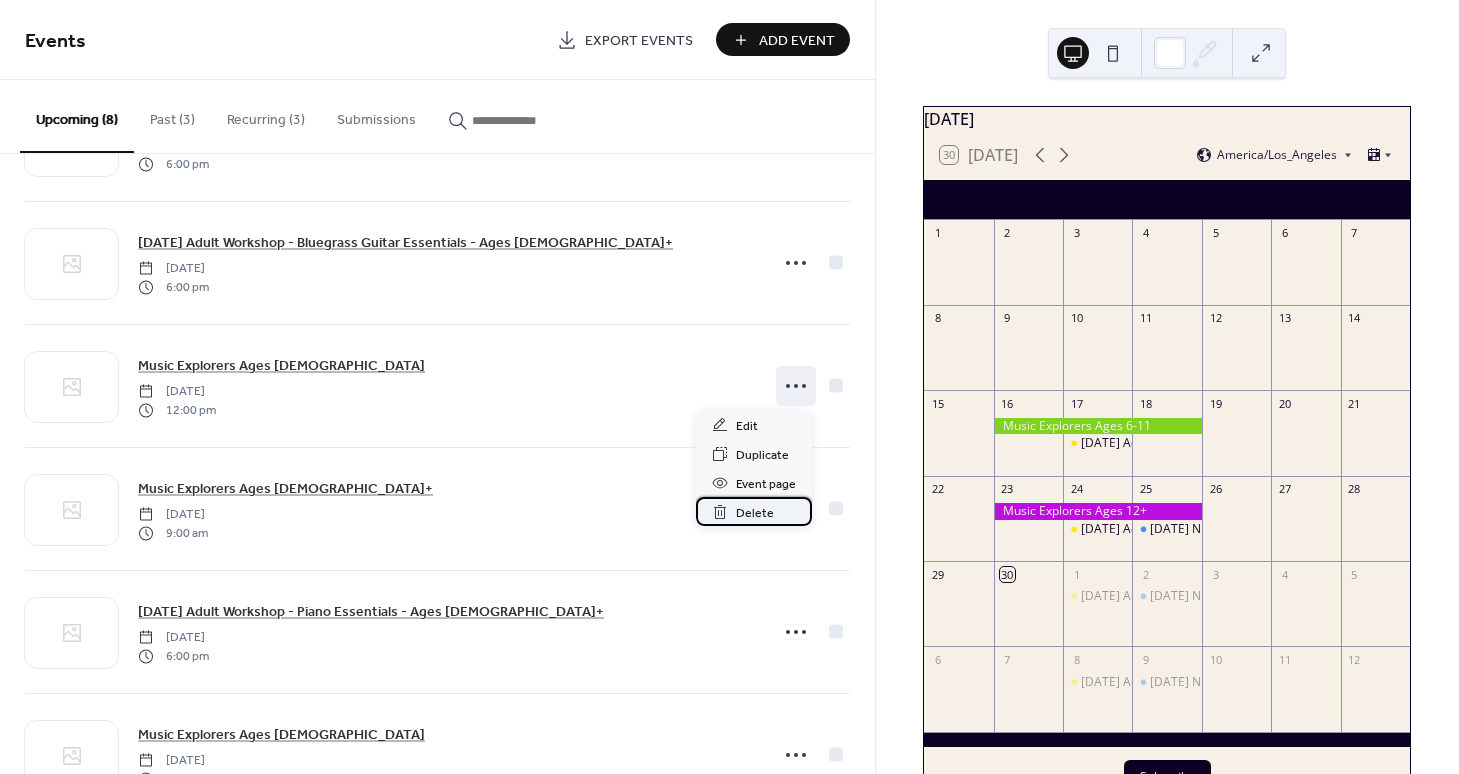 click on "Delete" at bounding box center [755, 513] 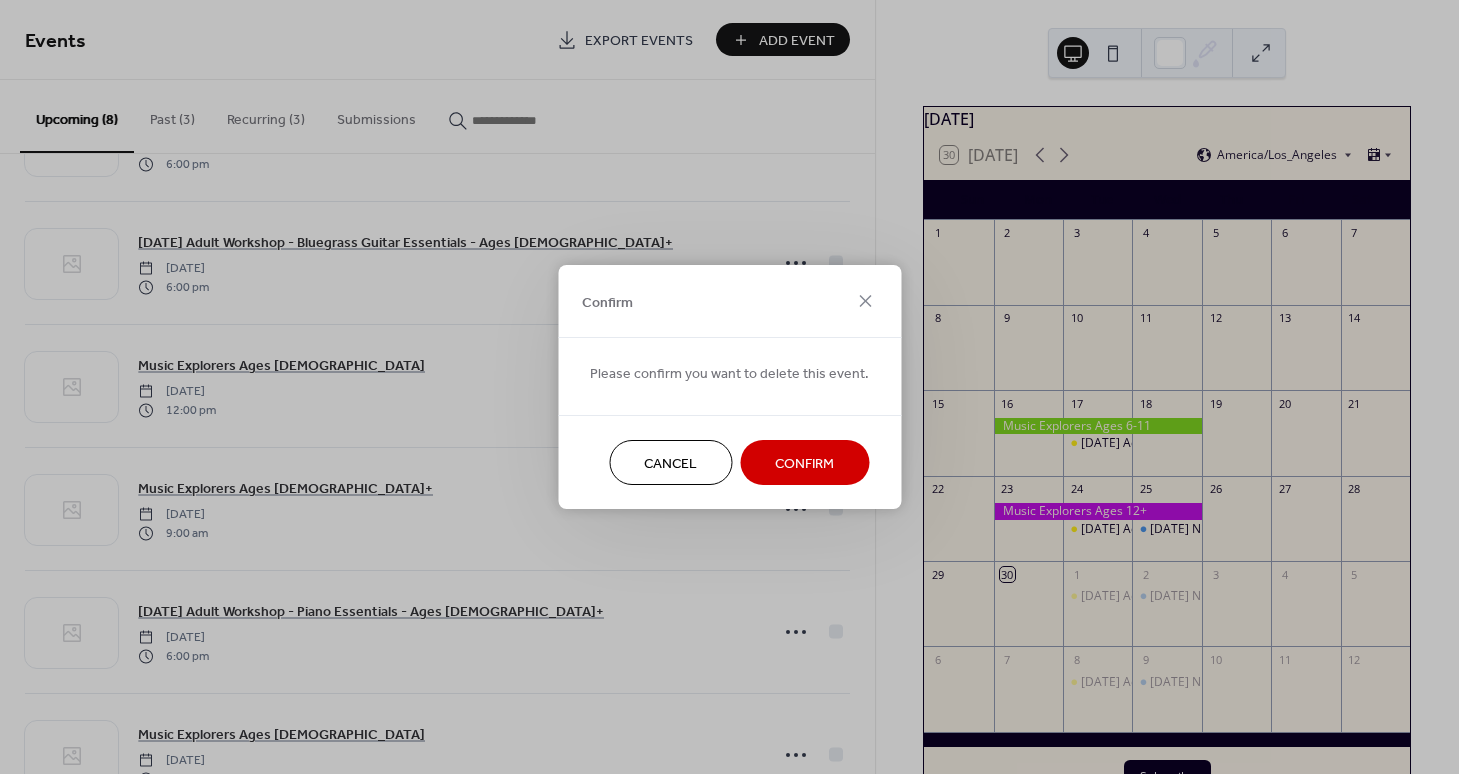click on "Confirm" at bounding box center [804, 464] 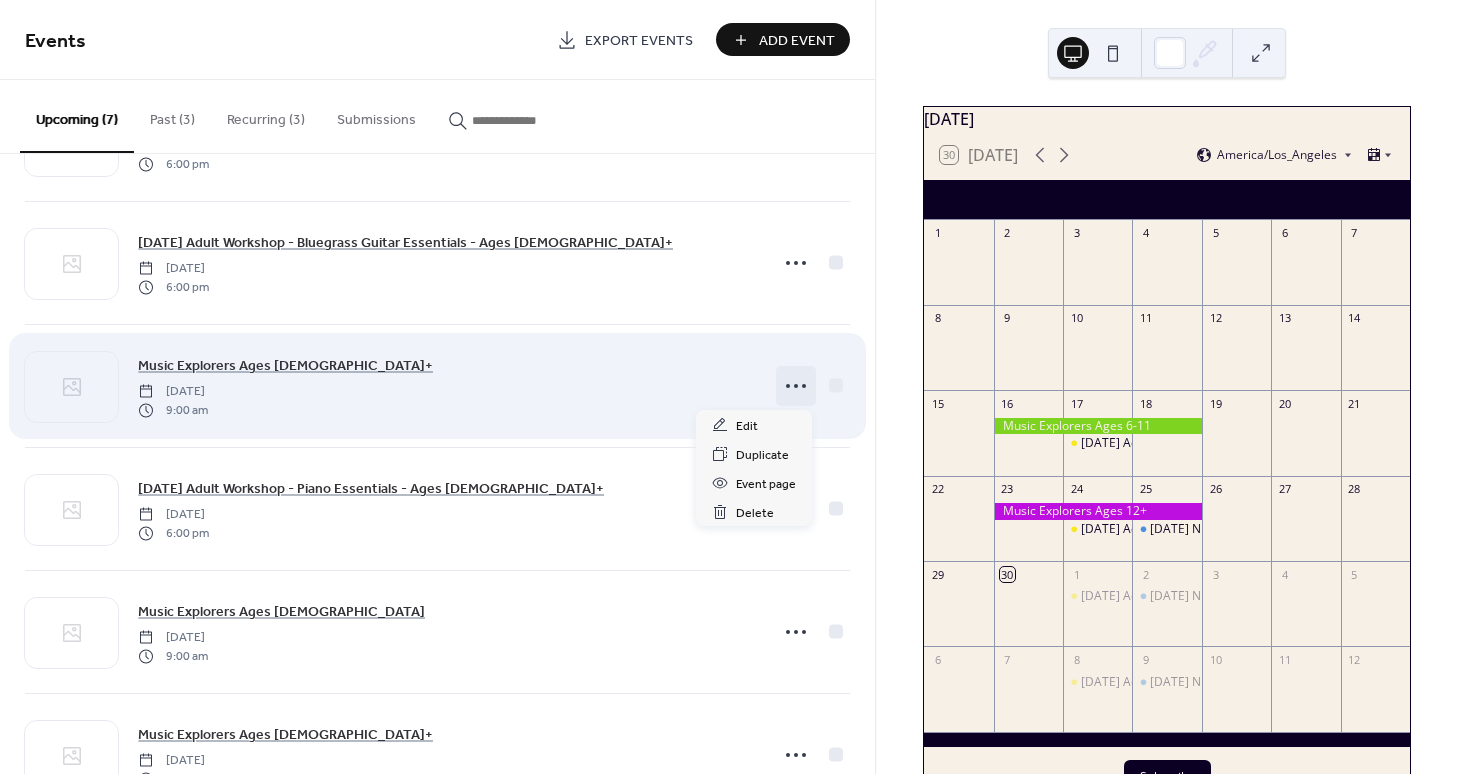 click 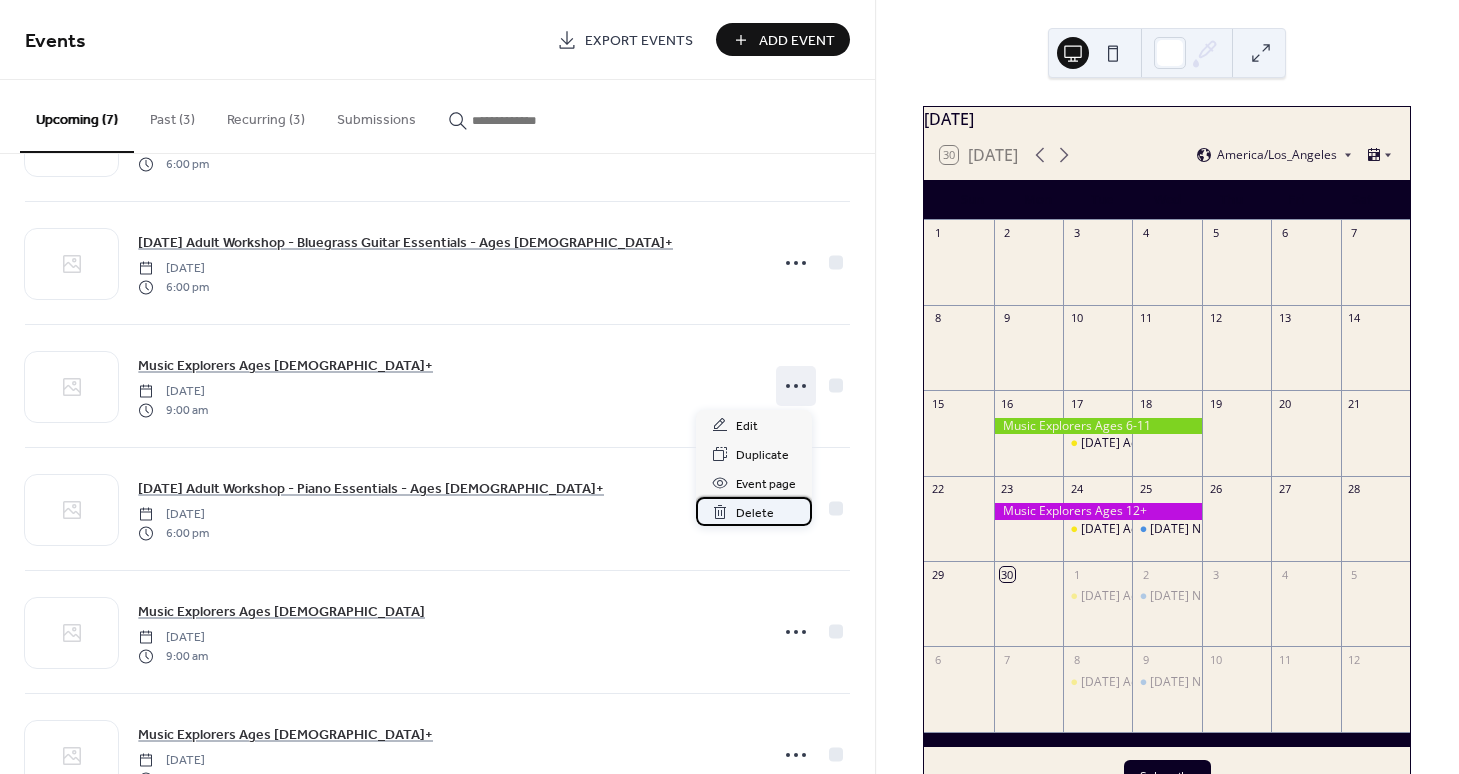 click on "Delete" at bounding box center (755, 513) 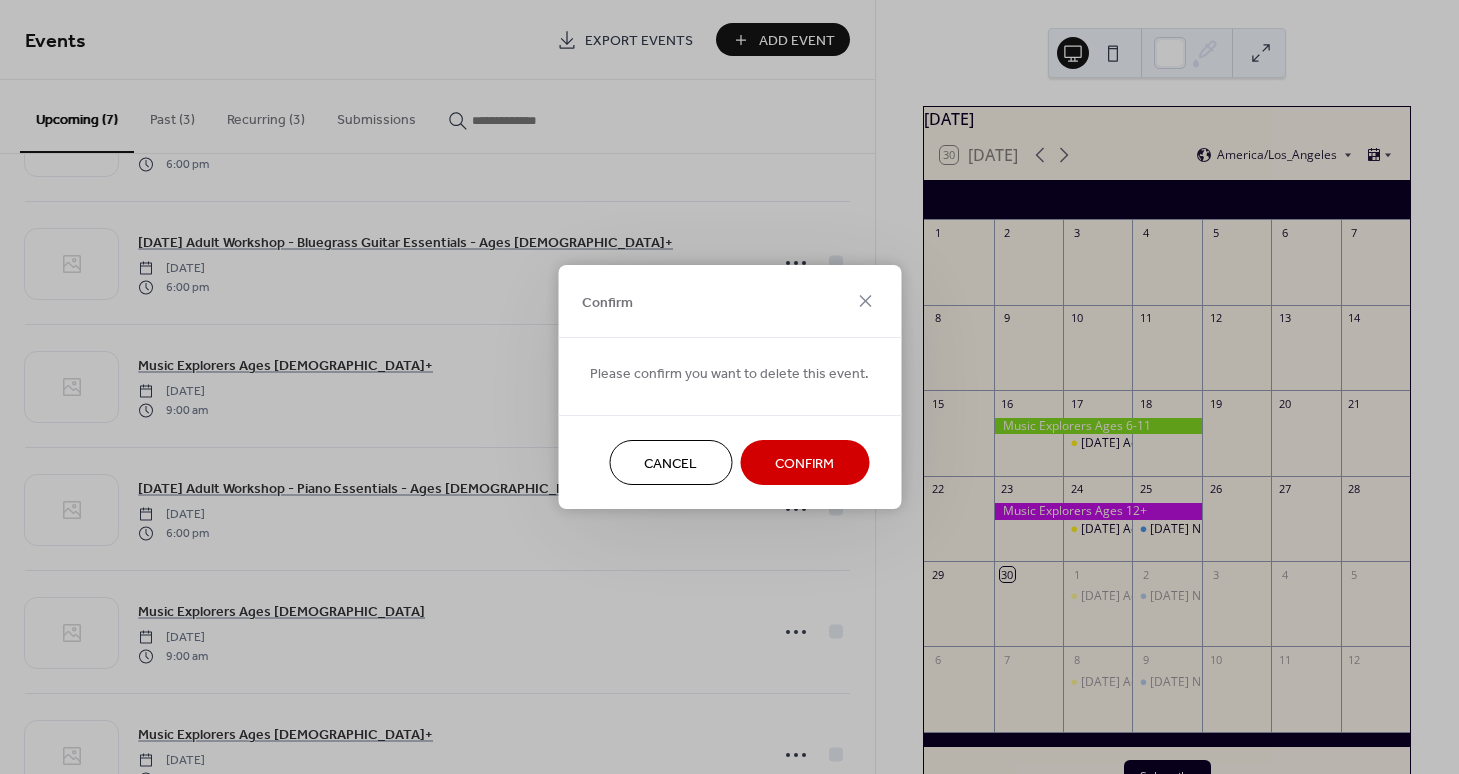 click on "Confirm" at bounding box center (804, 464) 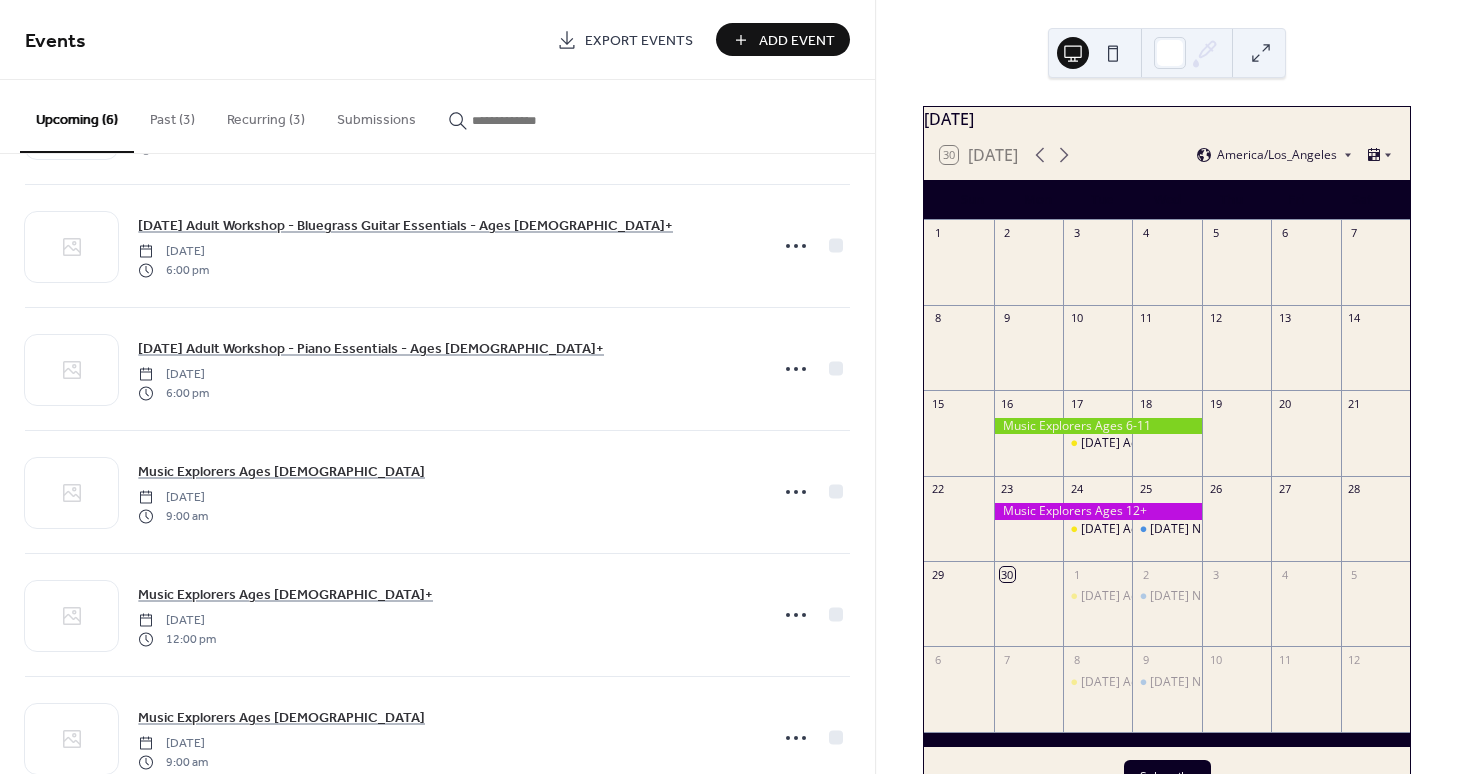 scroll, scrollTop: 130, scrollLeft: 0, axis: vertical 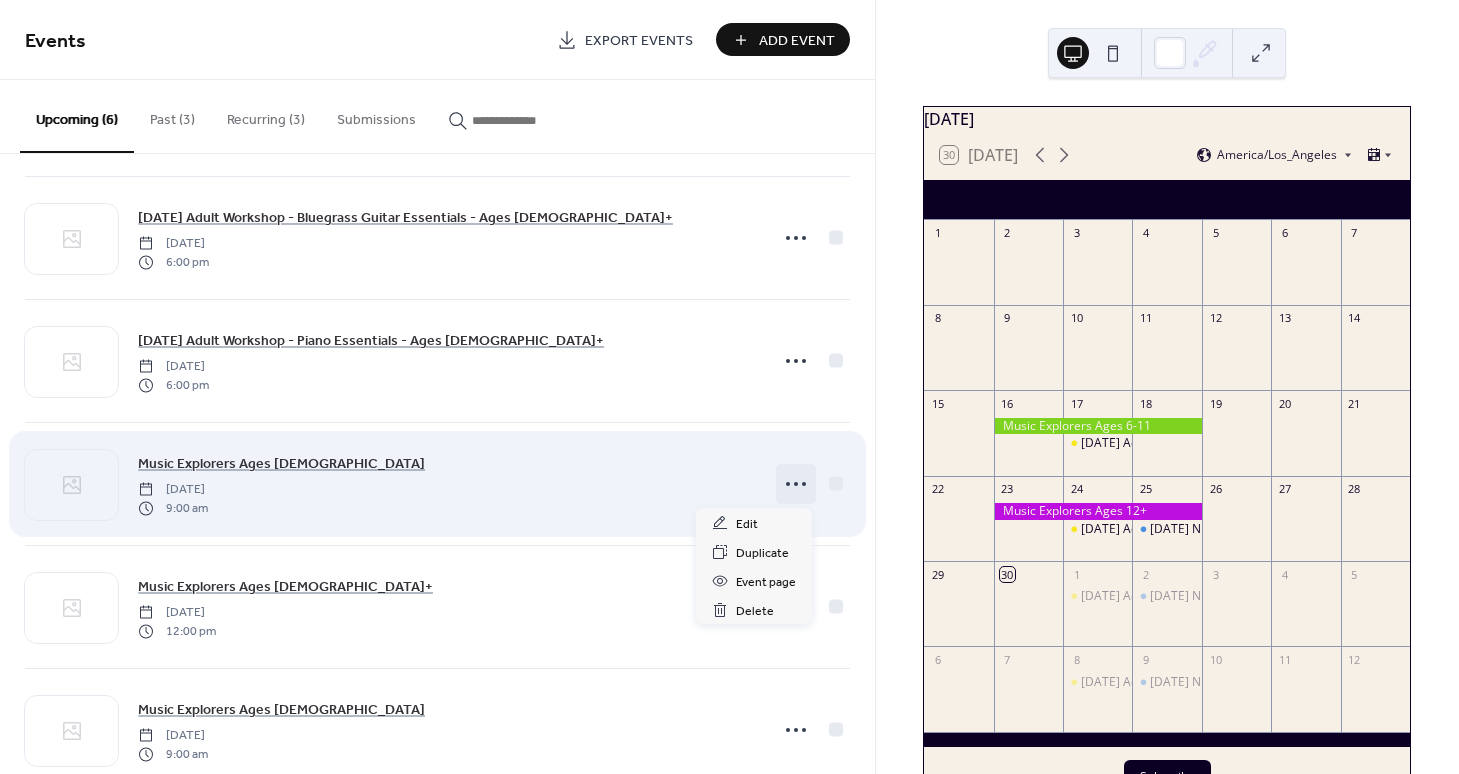 click 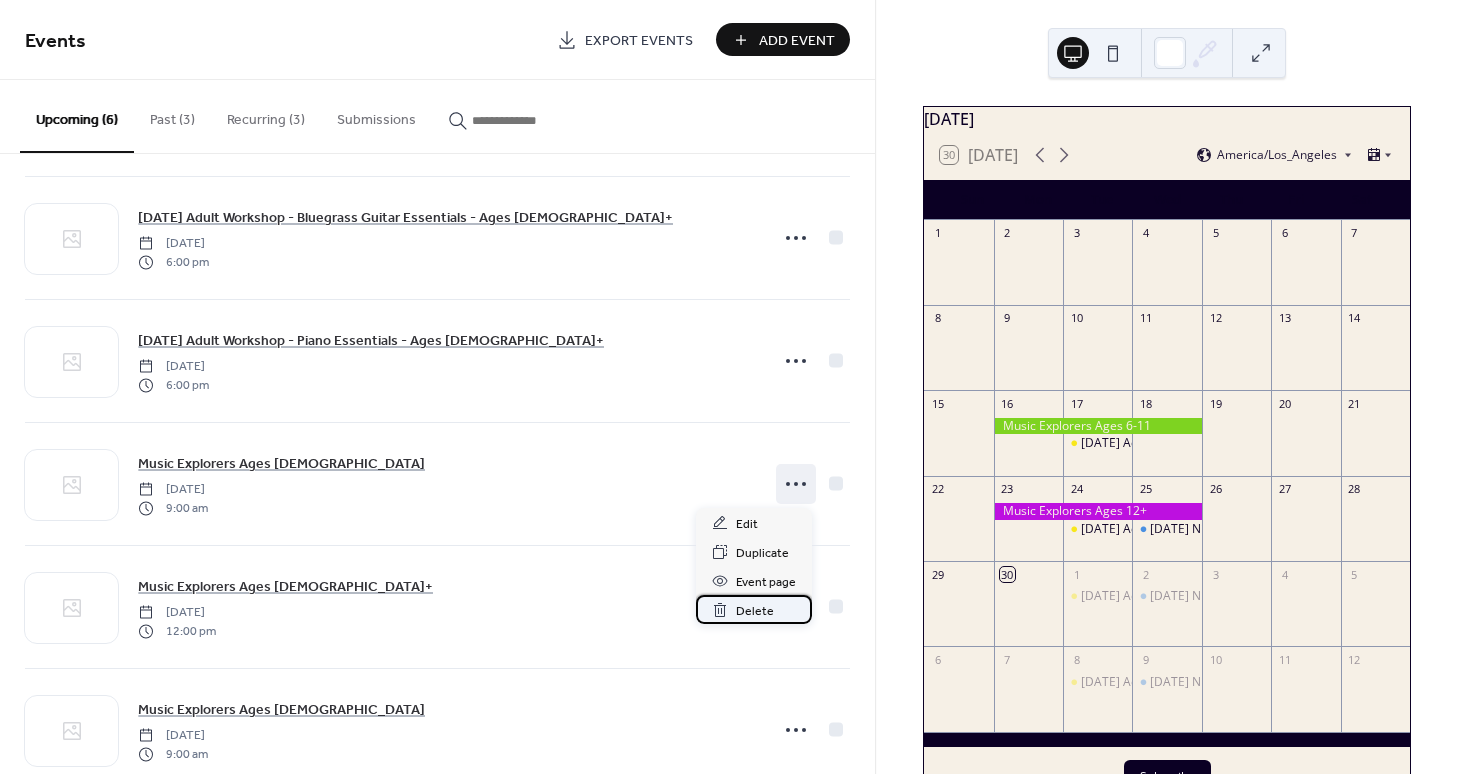 click on "Delete" at bounding box center (755, 611) 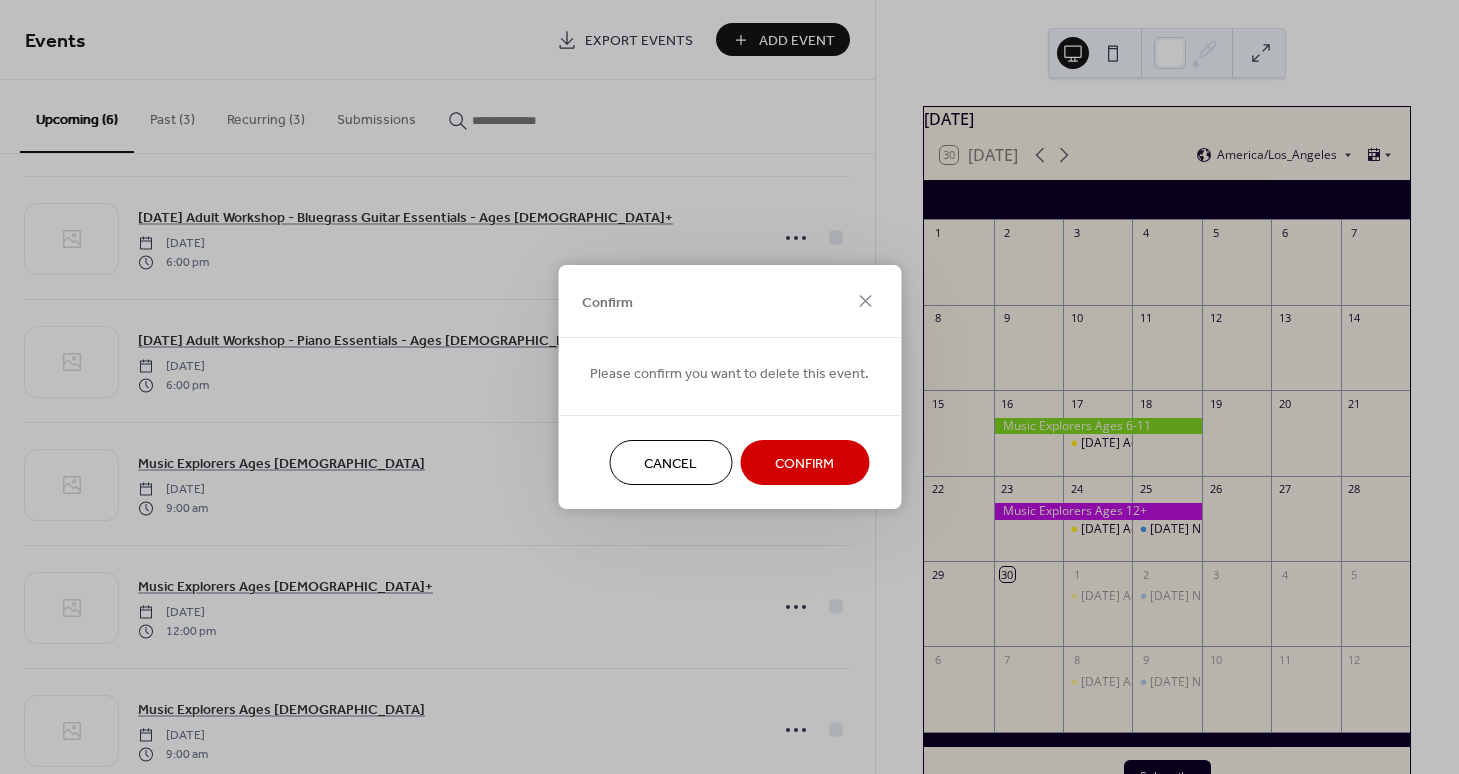 click on "Confirm" at bounding box center (804, 464) 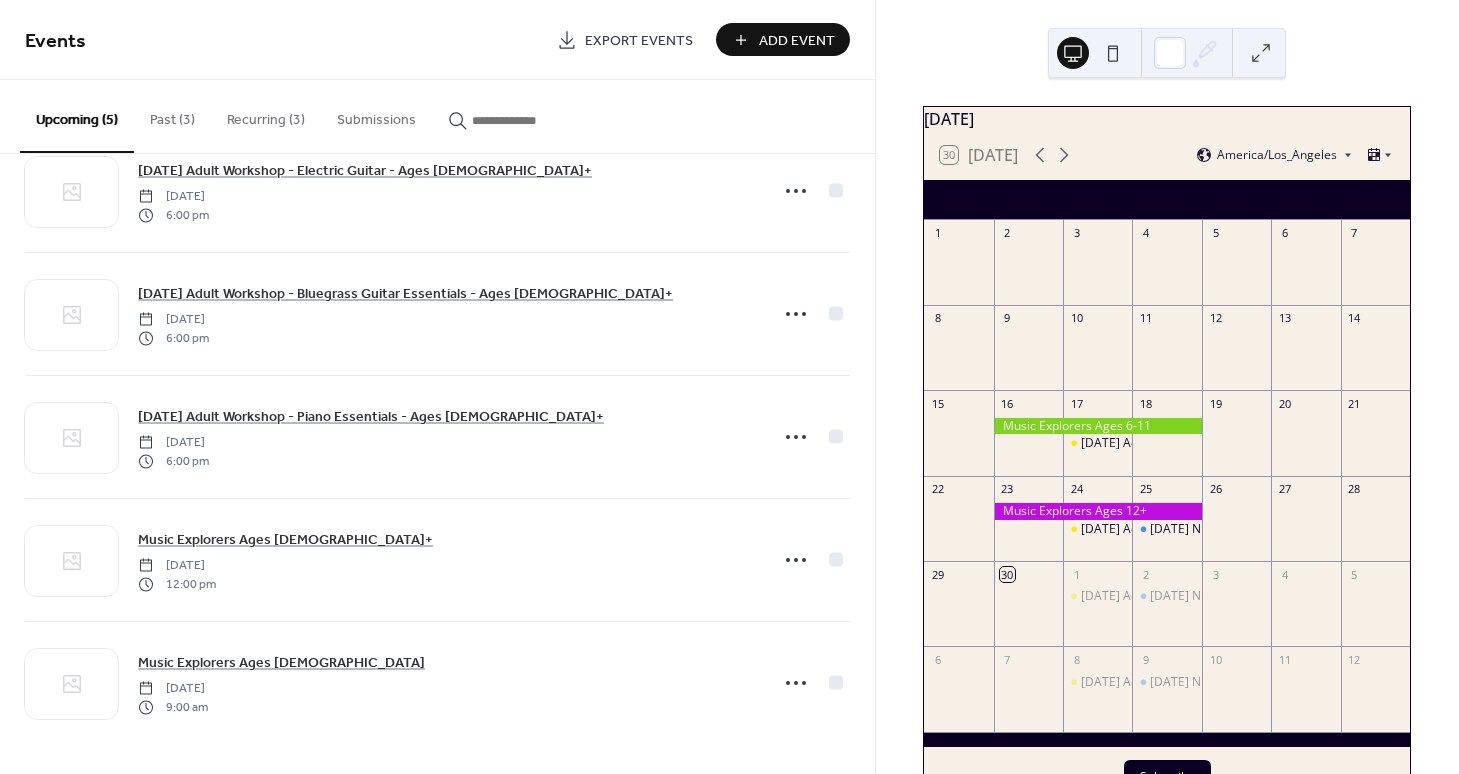 scroll, scrollTop: 54, scrollLeft: 0, axis: vertical 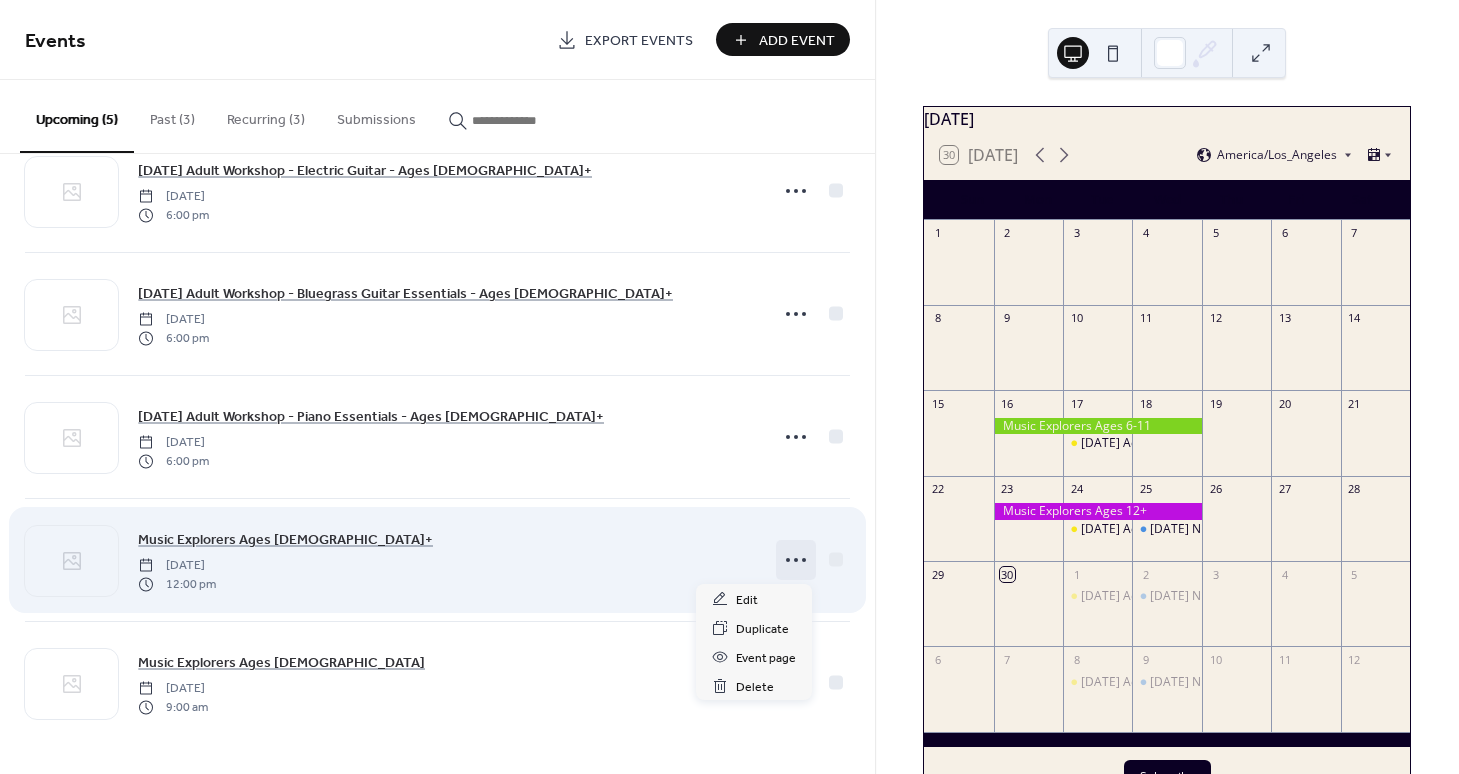 click 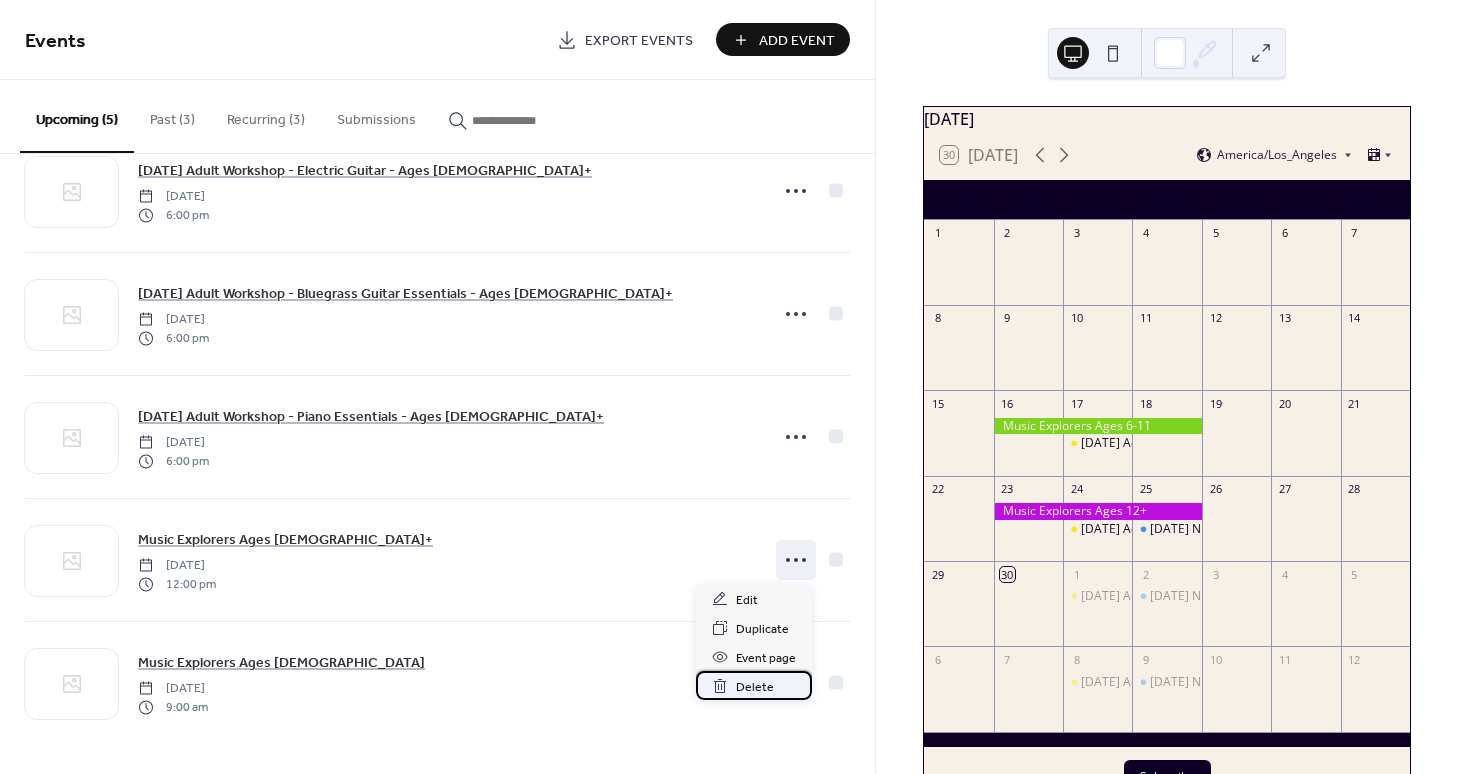 click on "Delete" at bounding box center (755, 687) 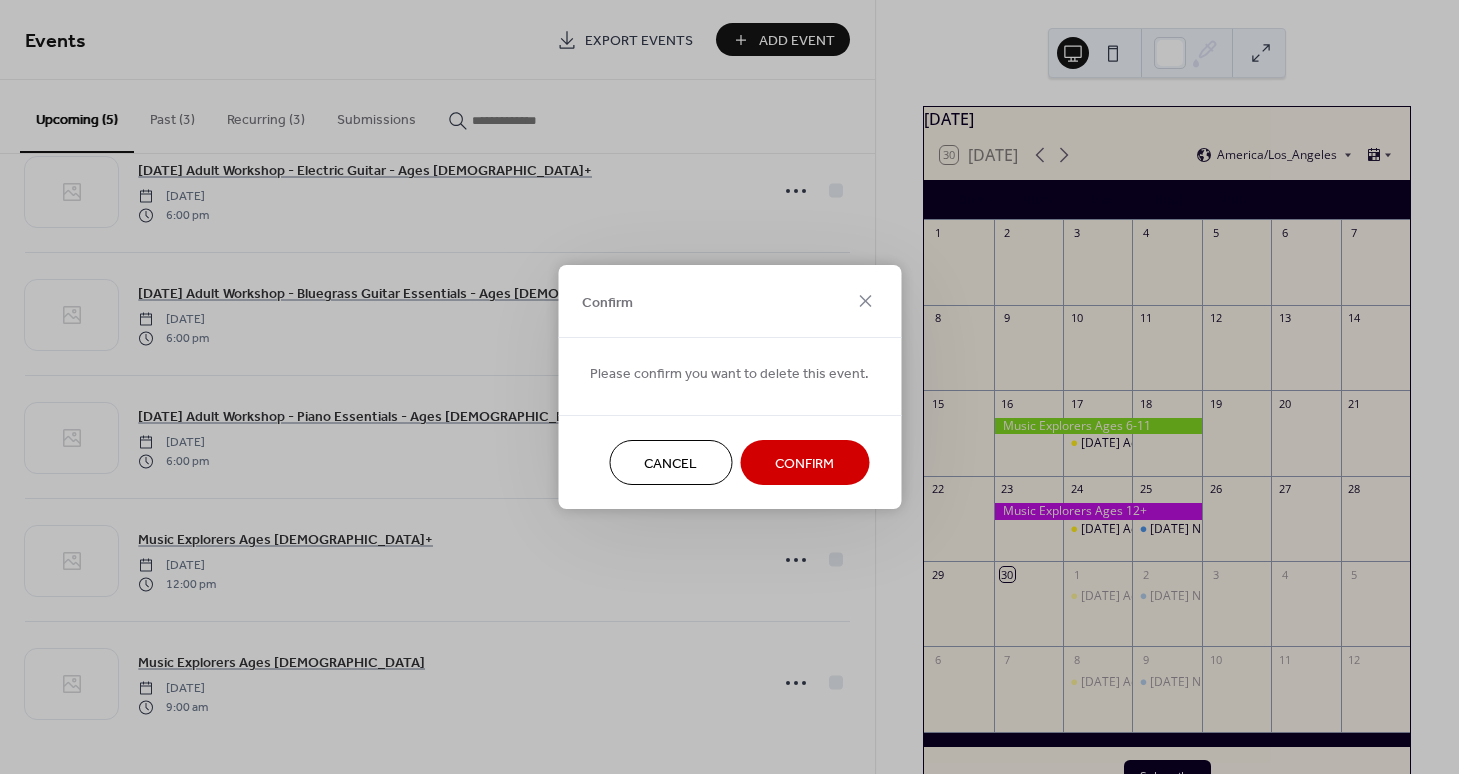 click on "Confirm" at bounding box center [804, 464] 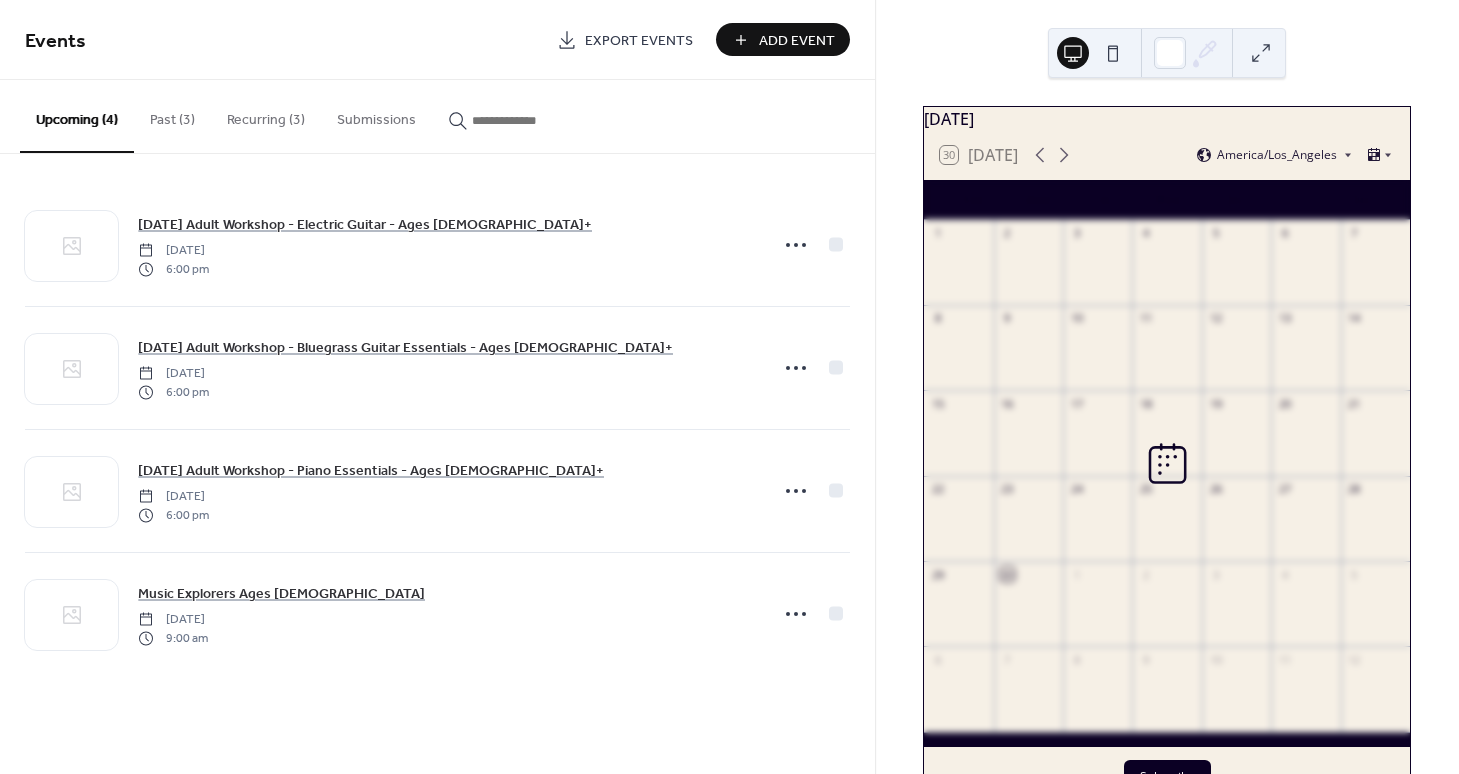 scroll, scrollTop: 0, scrollLeft: 0, axis: both 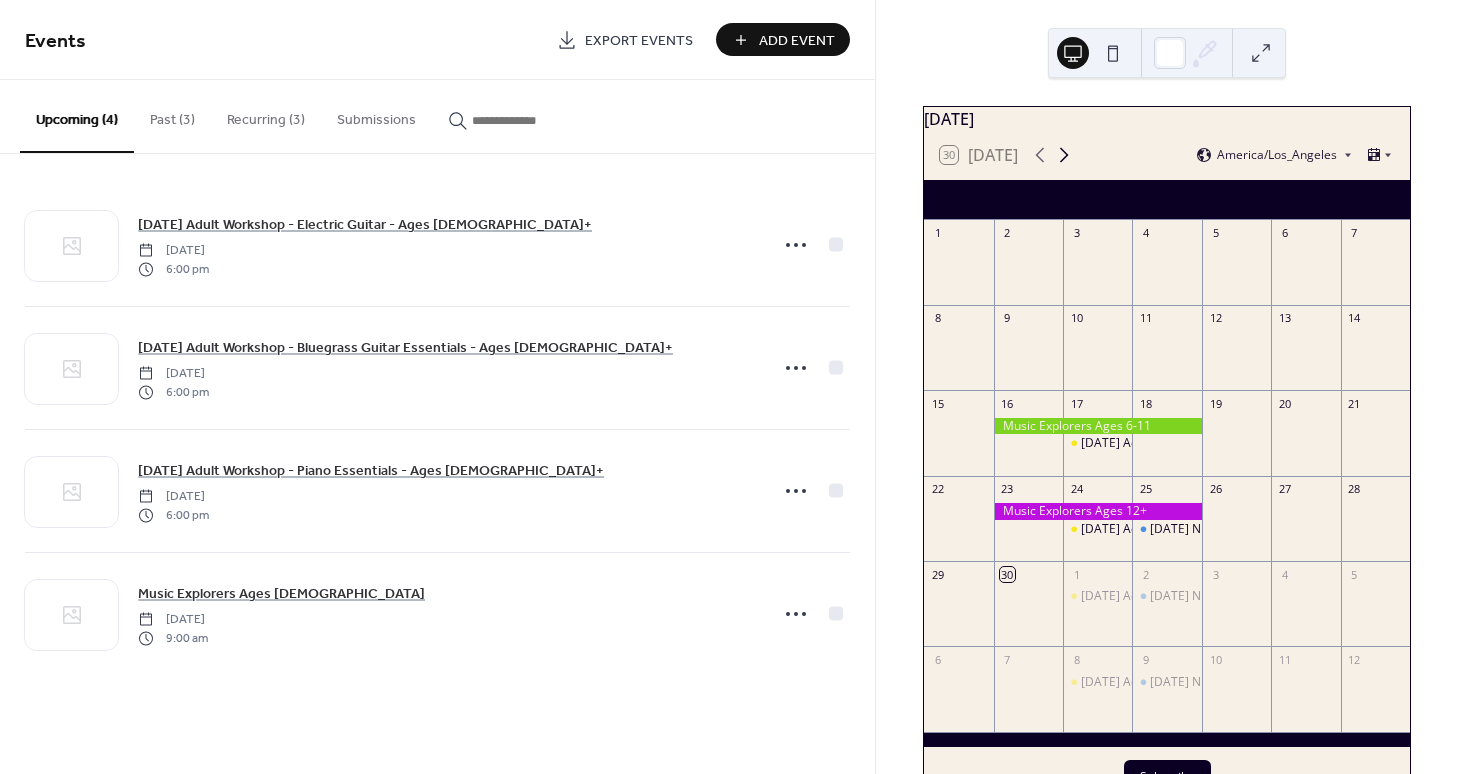 click 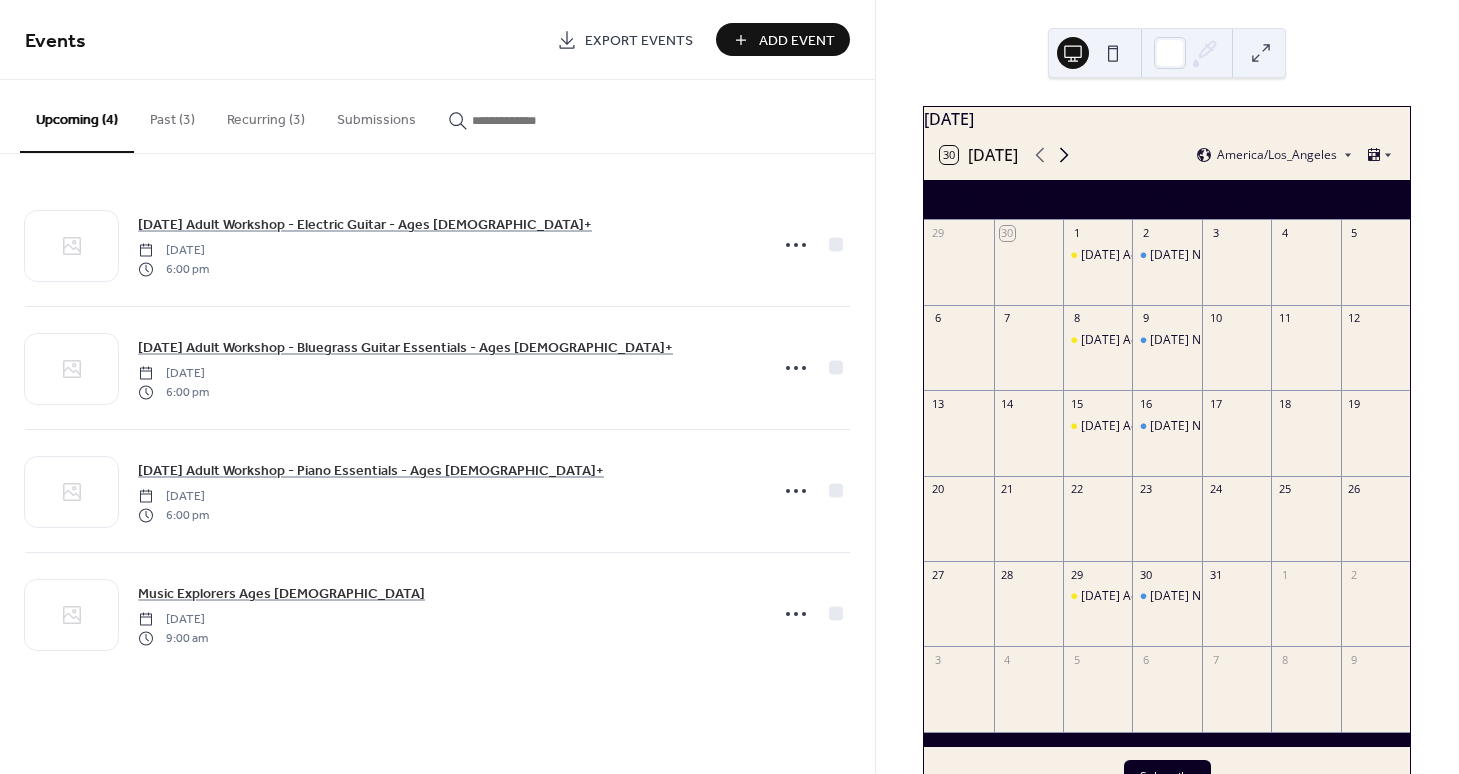 click 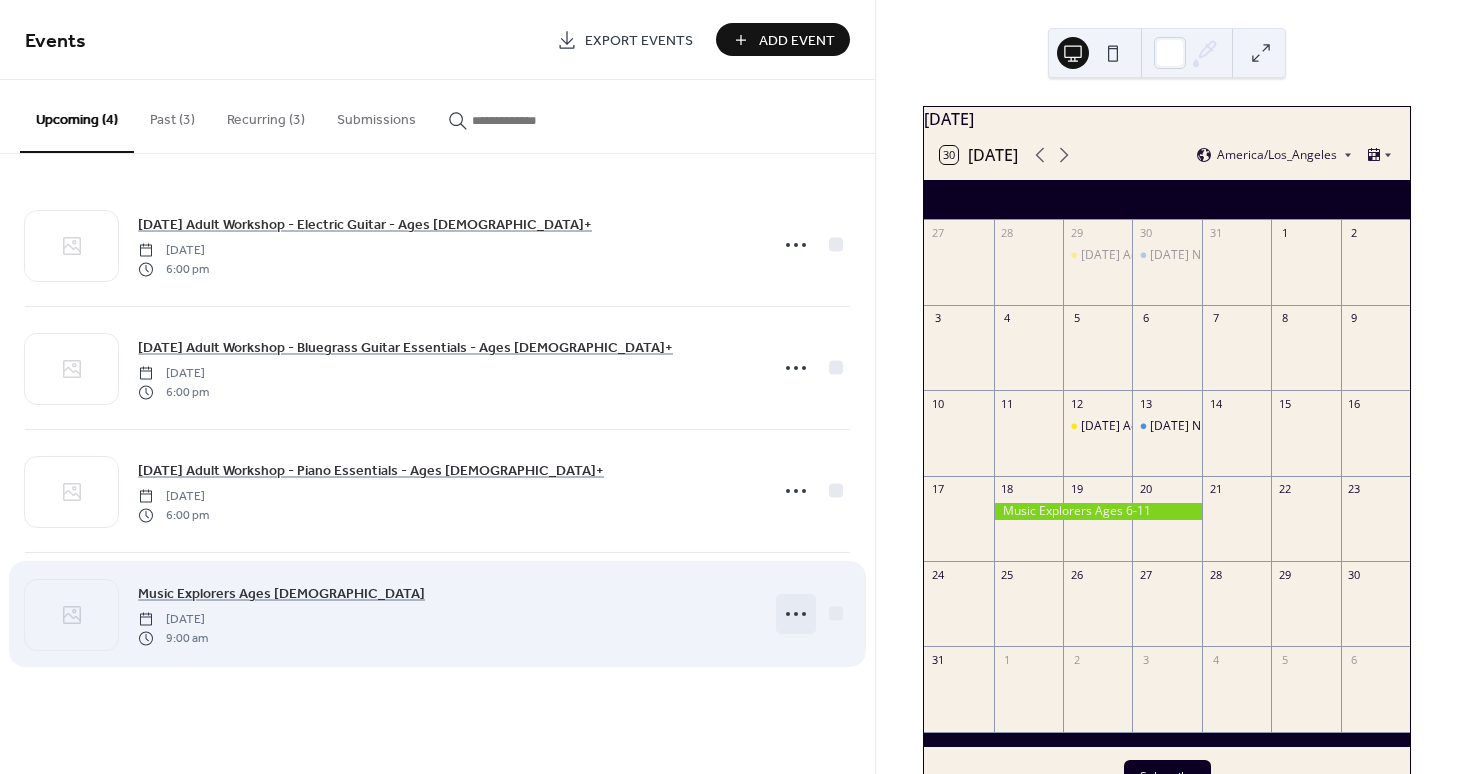 click 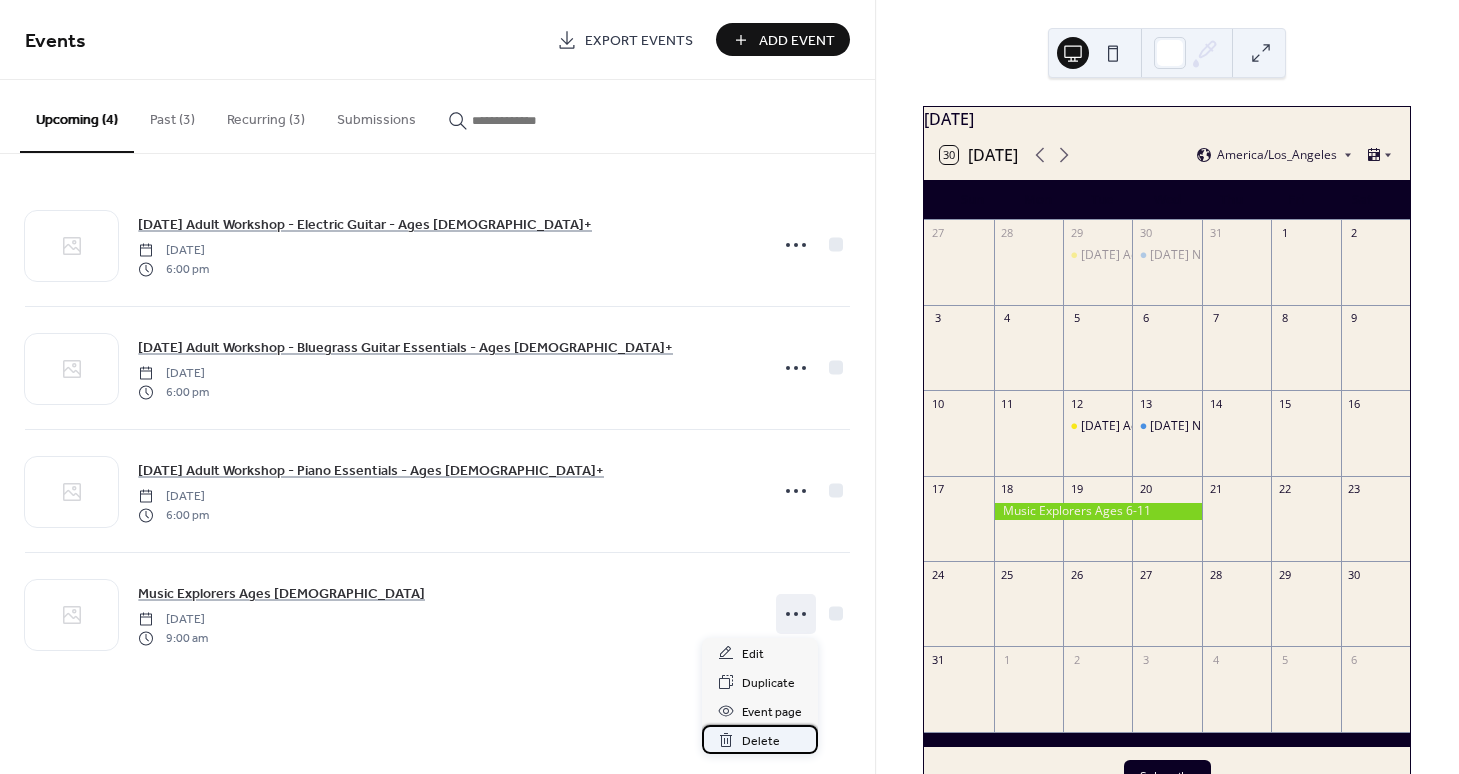 click on "Delete" at bounding box center [761, 741] 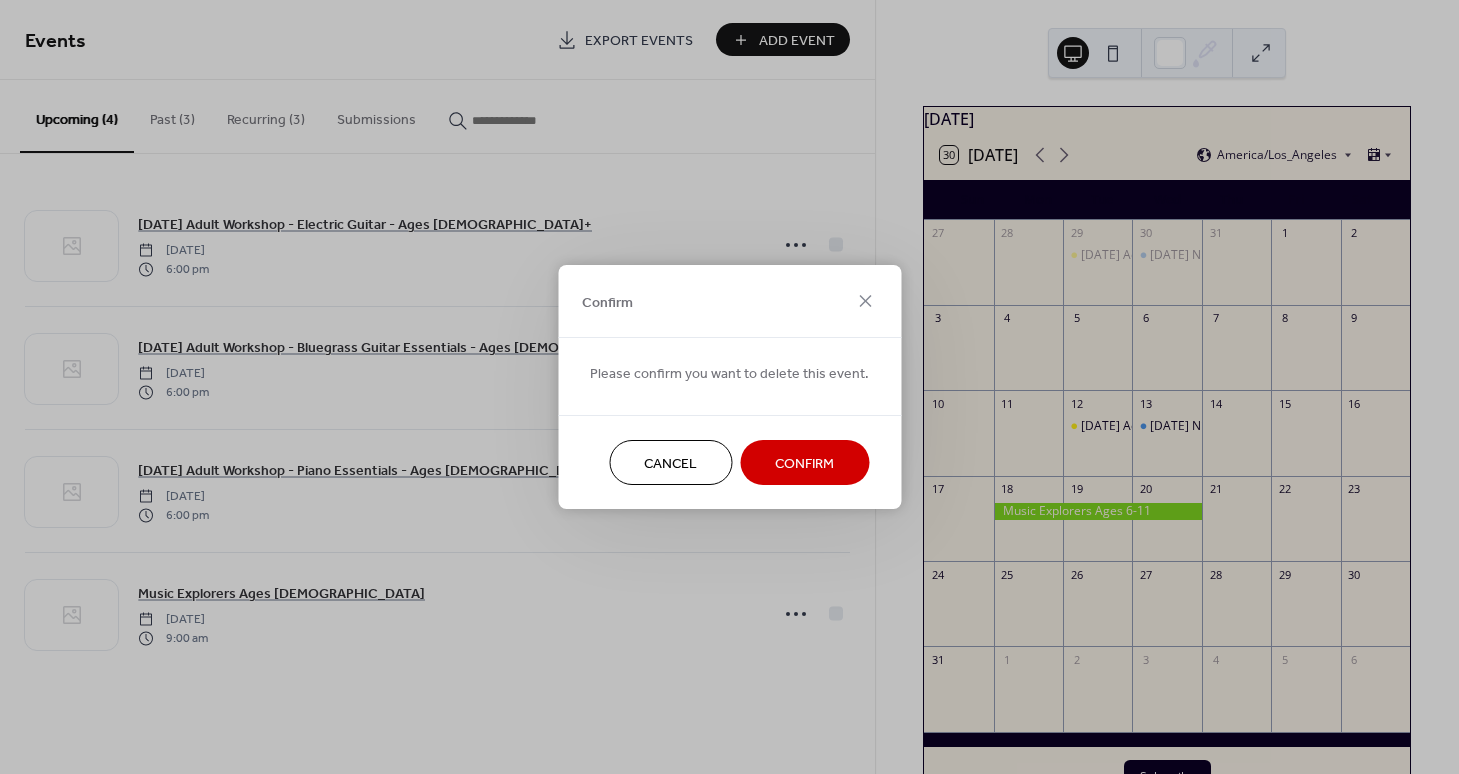 click on "Confirm" at bounding box center (804, 464) 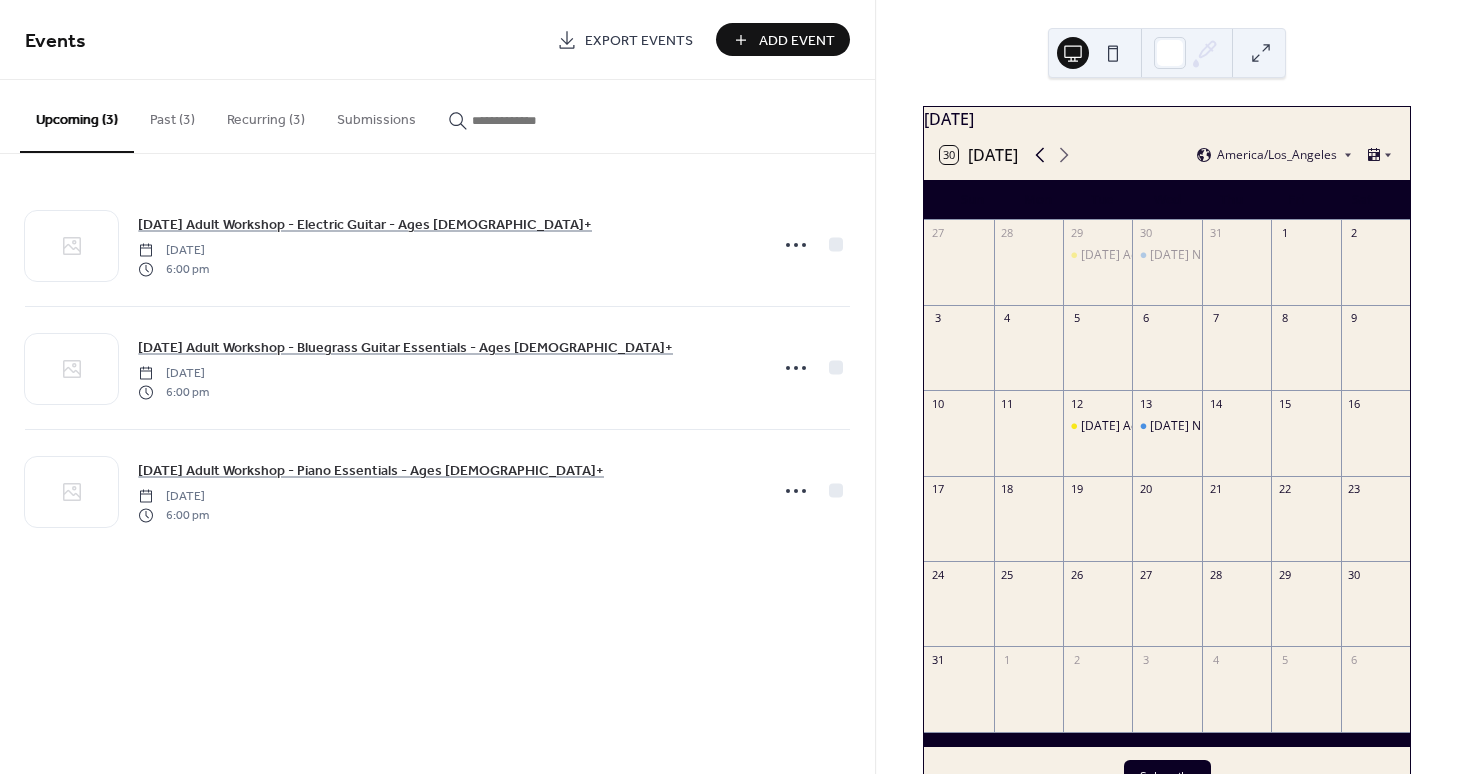 click 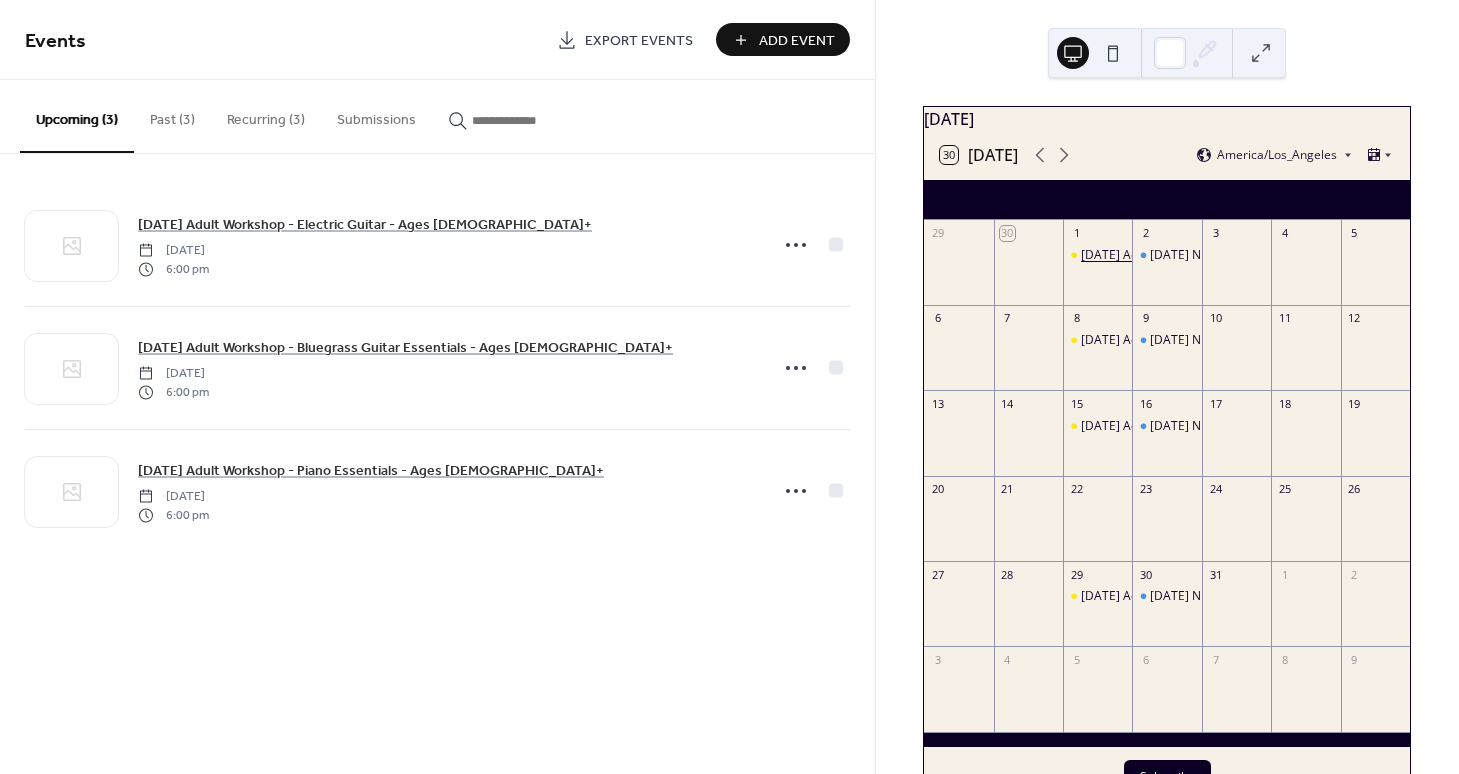click on "Tuesday Adult Workshop - Electric Guitar - Ages 16+" at bounding box center [1280, 255] 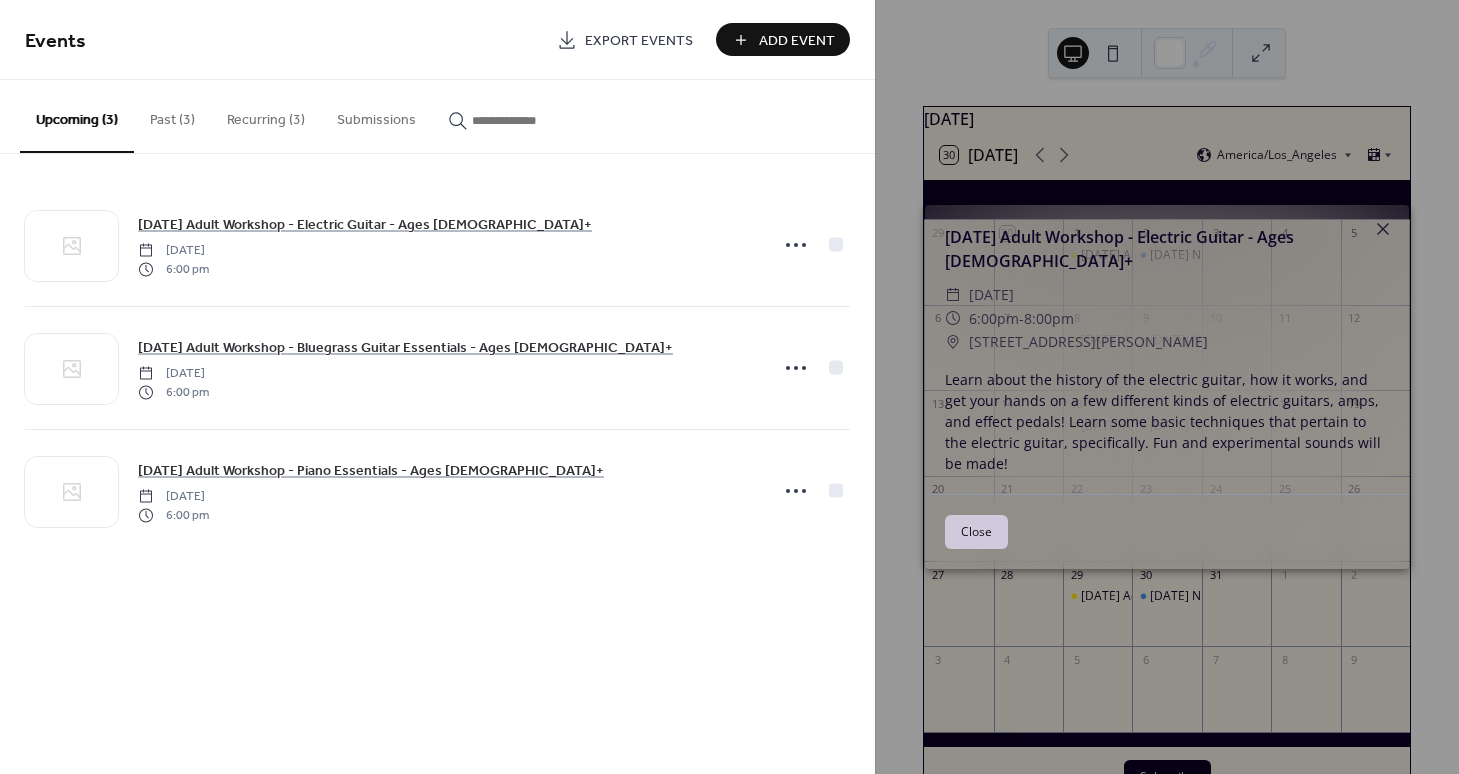 click 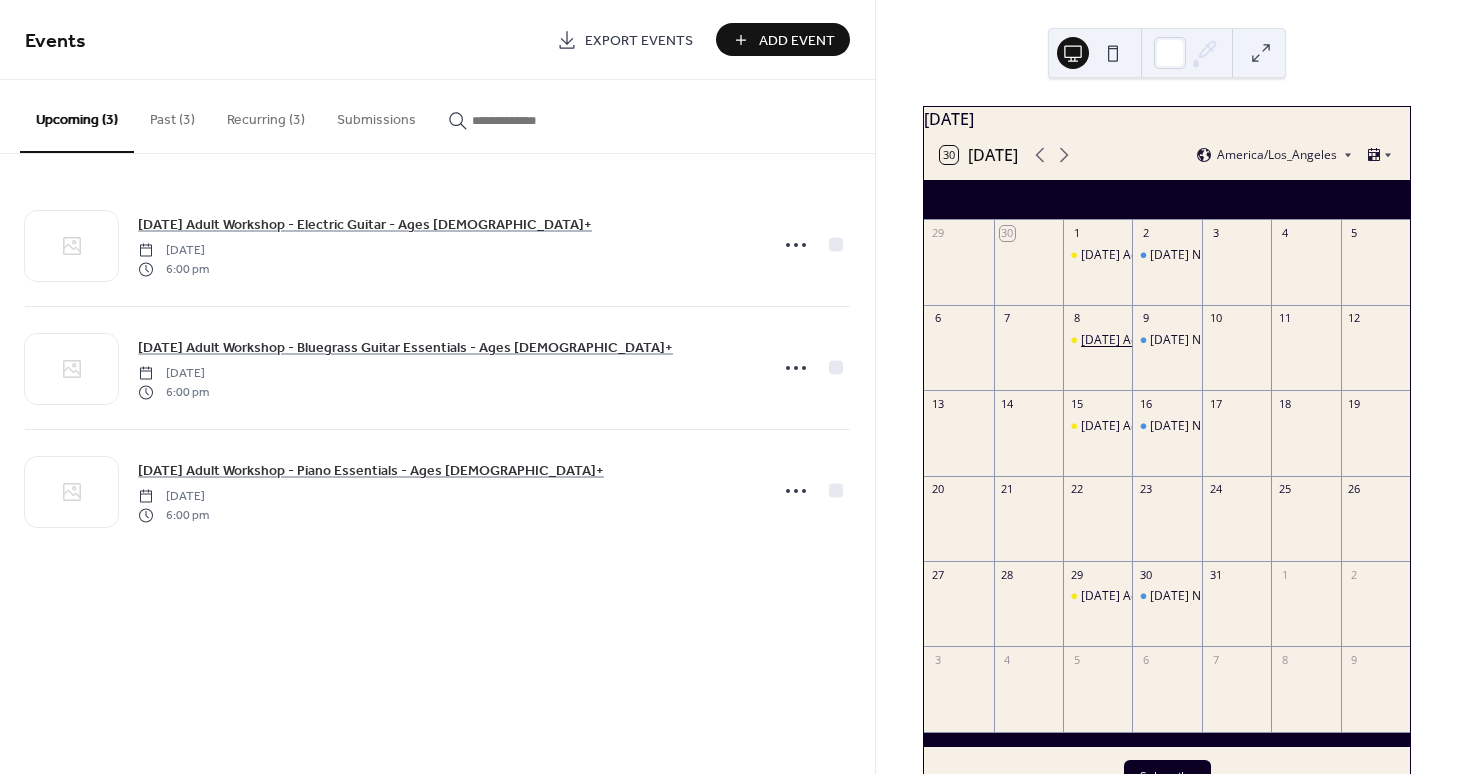 click on "Tuesday Adult Workshop - Bluegrass Guitar Essentials - Ages 16+" at bounding box center [1317, 340] 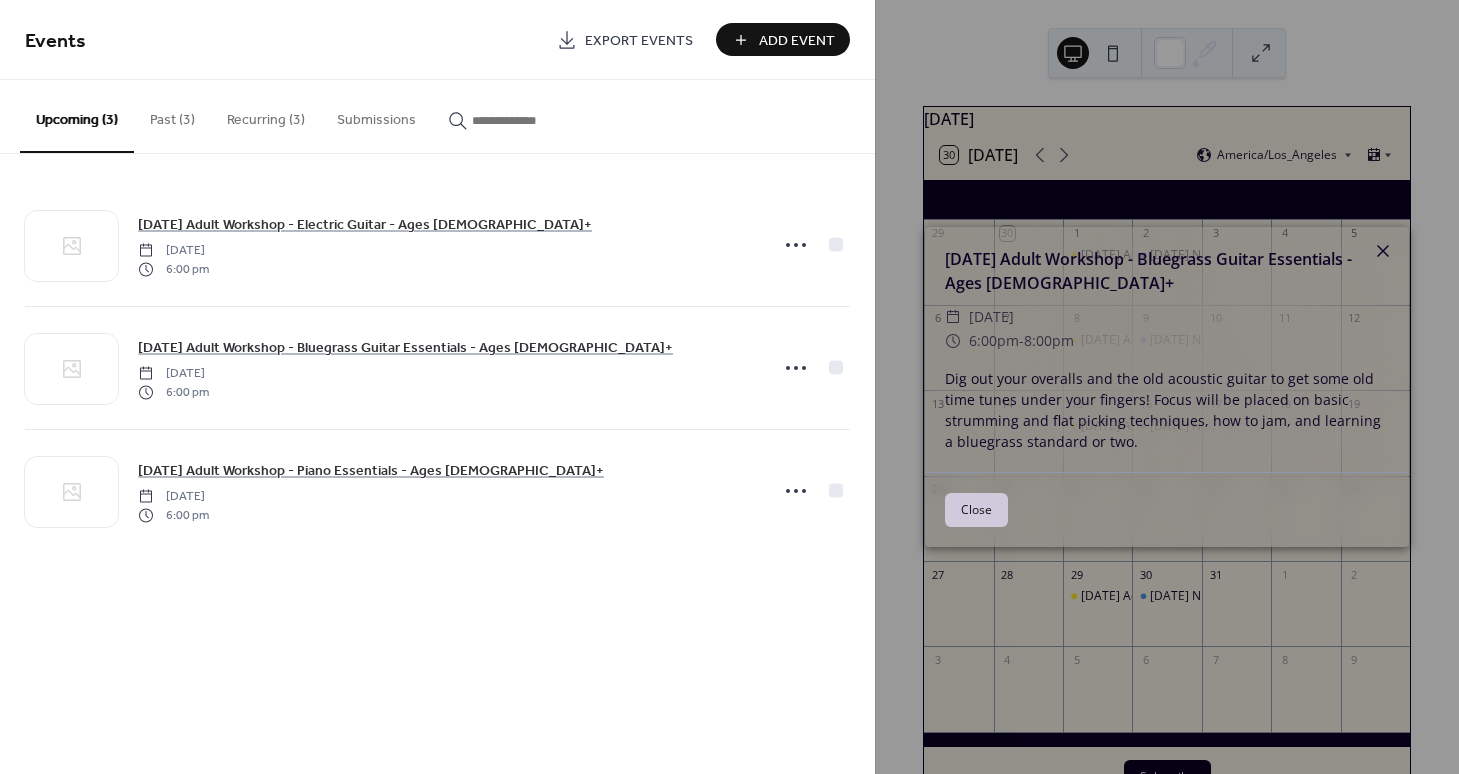 click 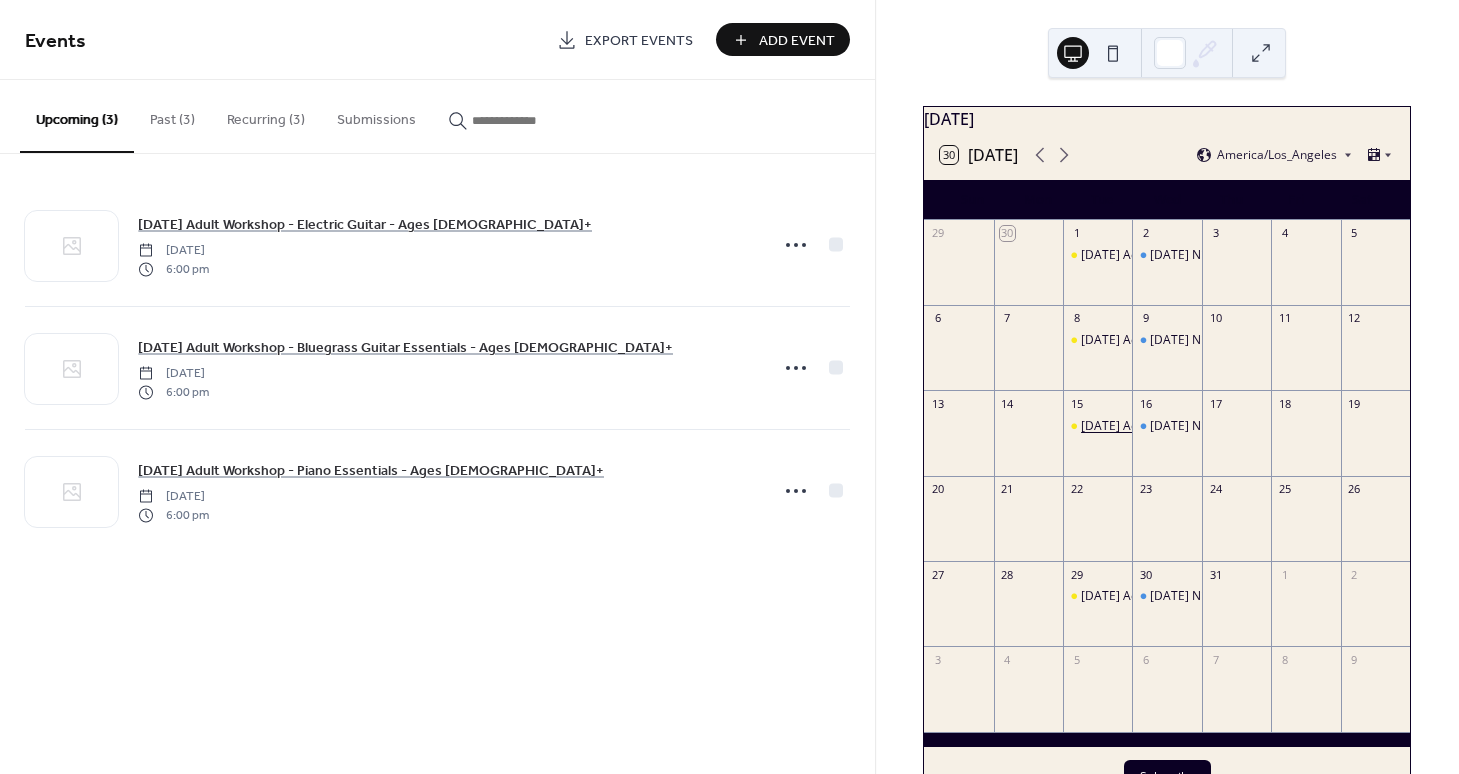 click on "Tuesday Adult Workshop - Sip and Strum Ages 21+" at bounding box center [1276, 426] 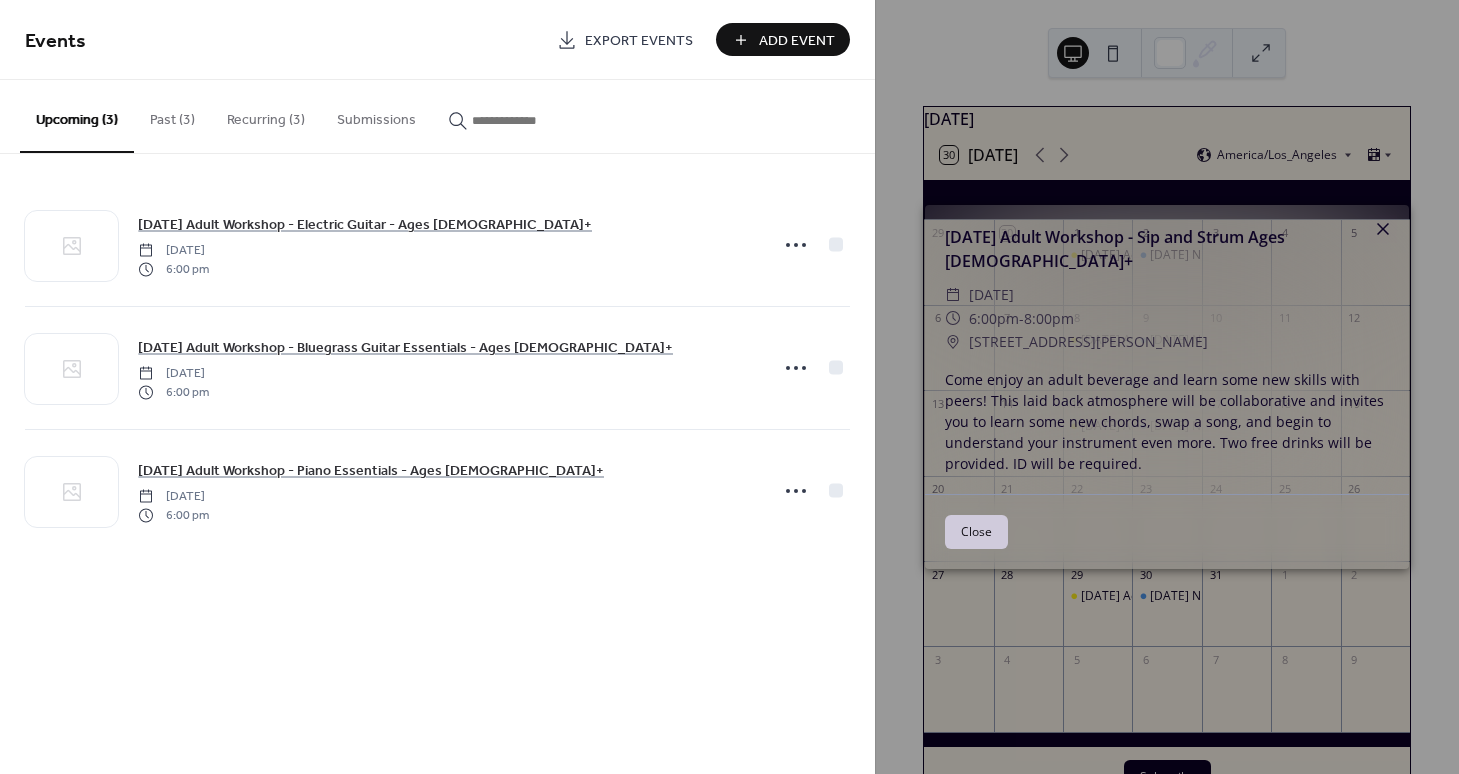 click 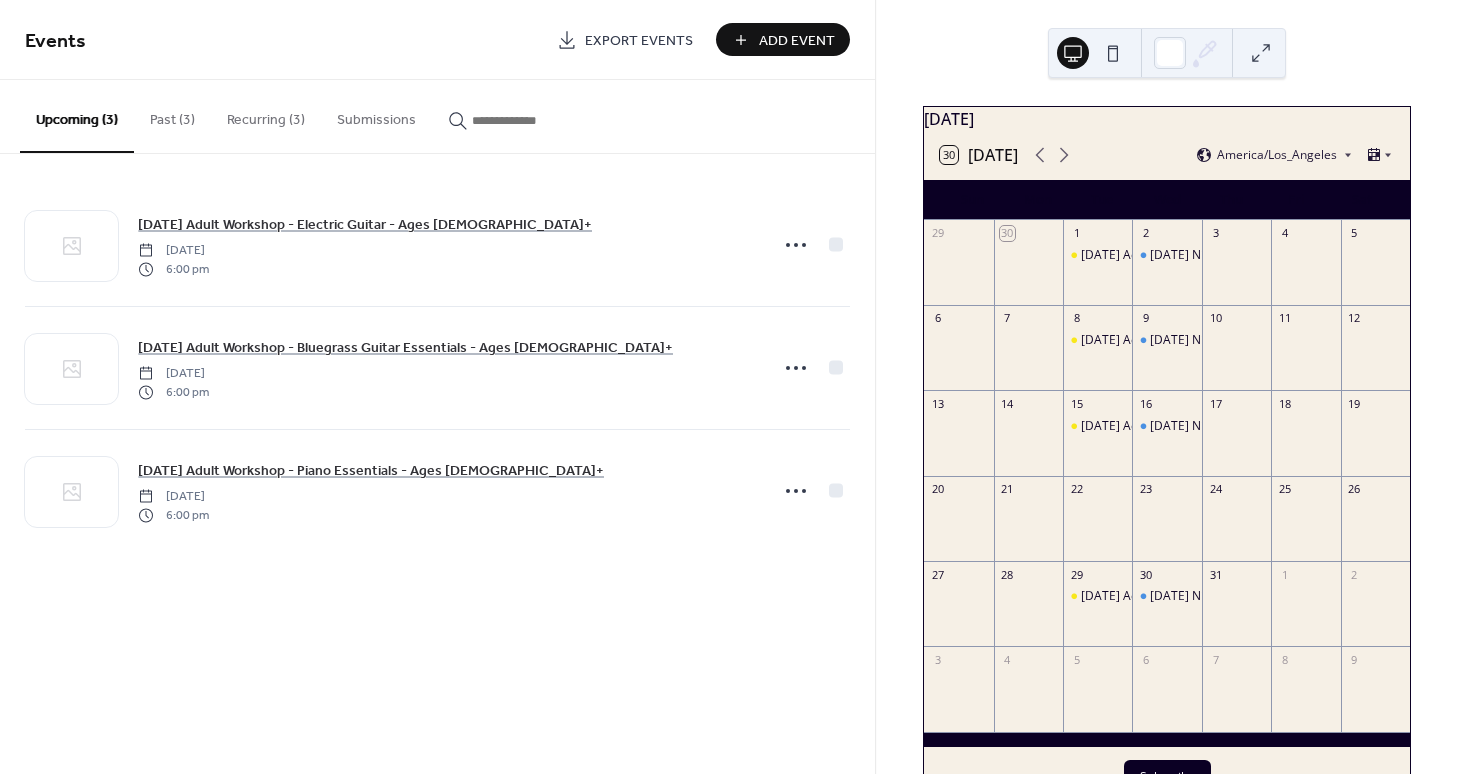 click on "Past  (3)" at bounding box center (172, 115) 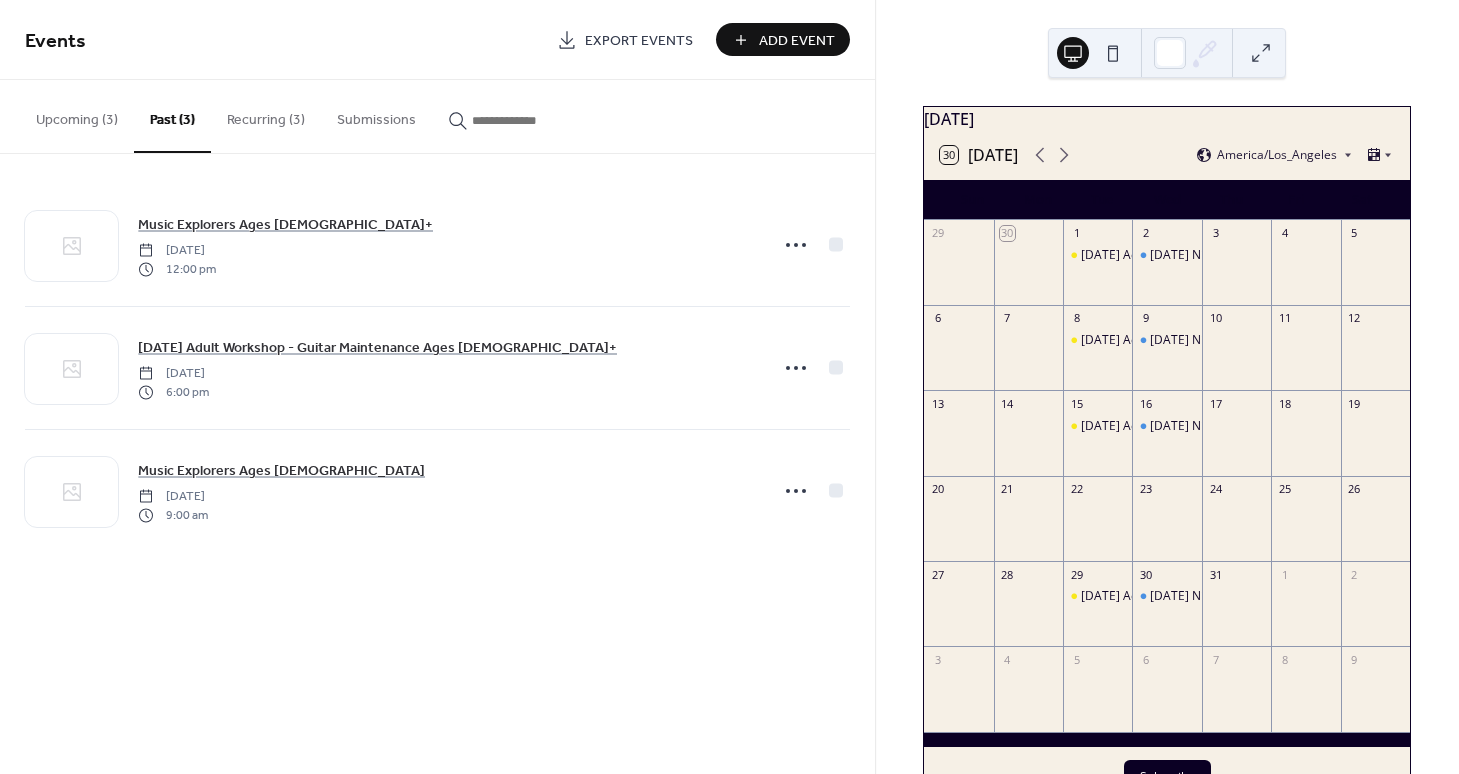 click on "Recurring  (3)" at bounding box center [266, 115] 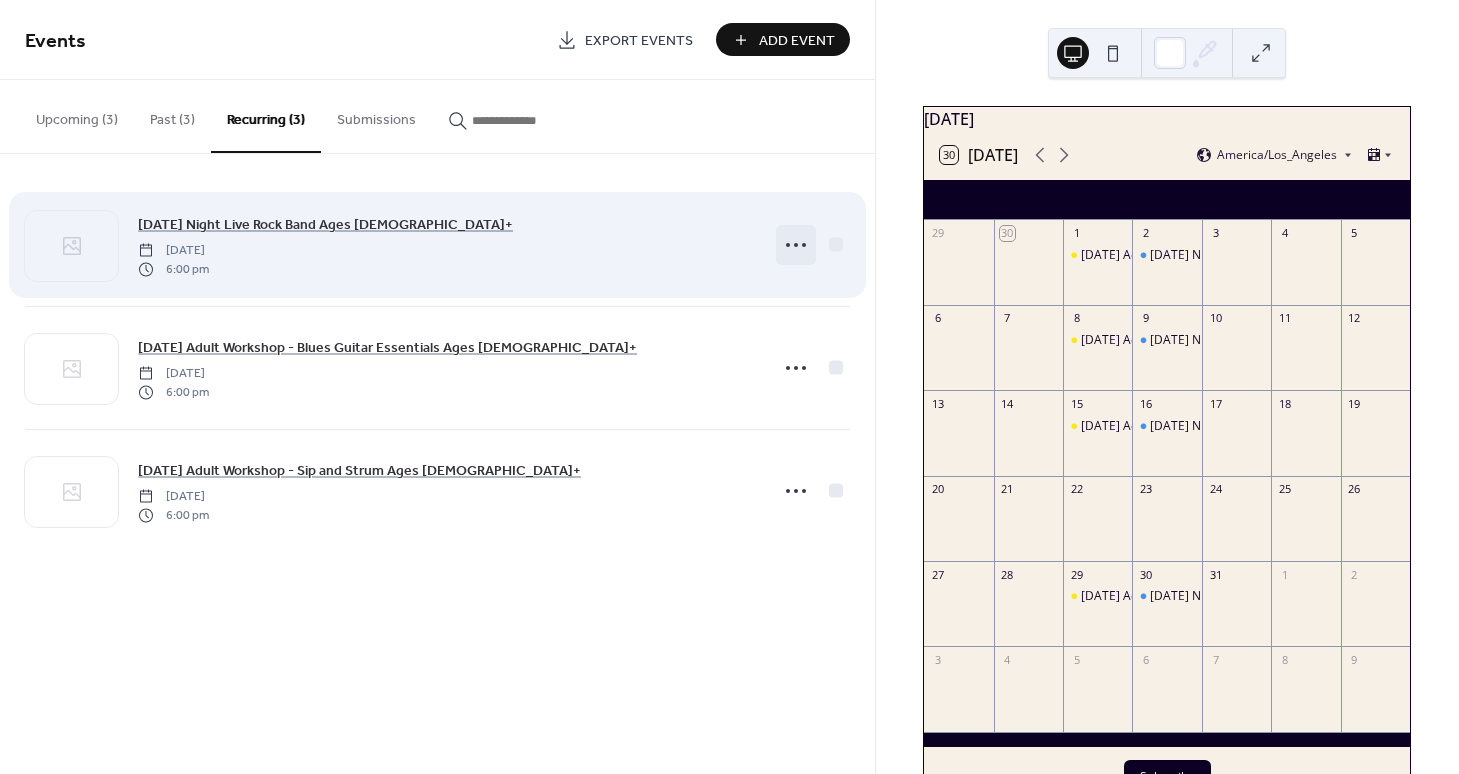click 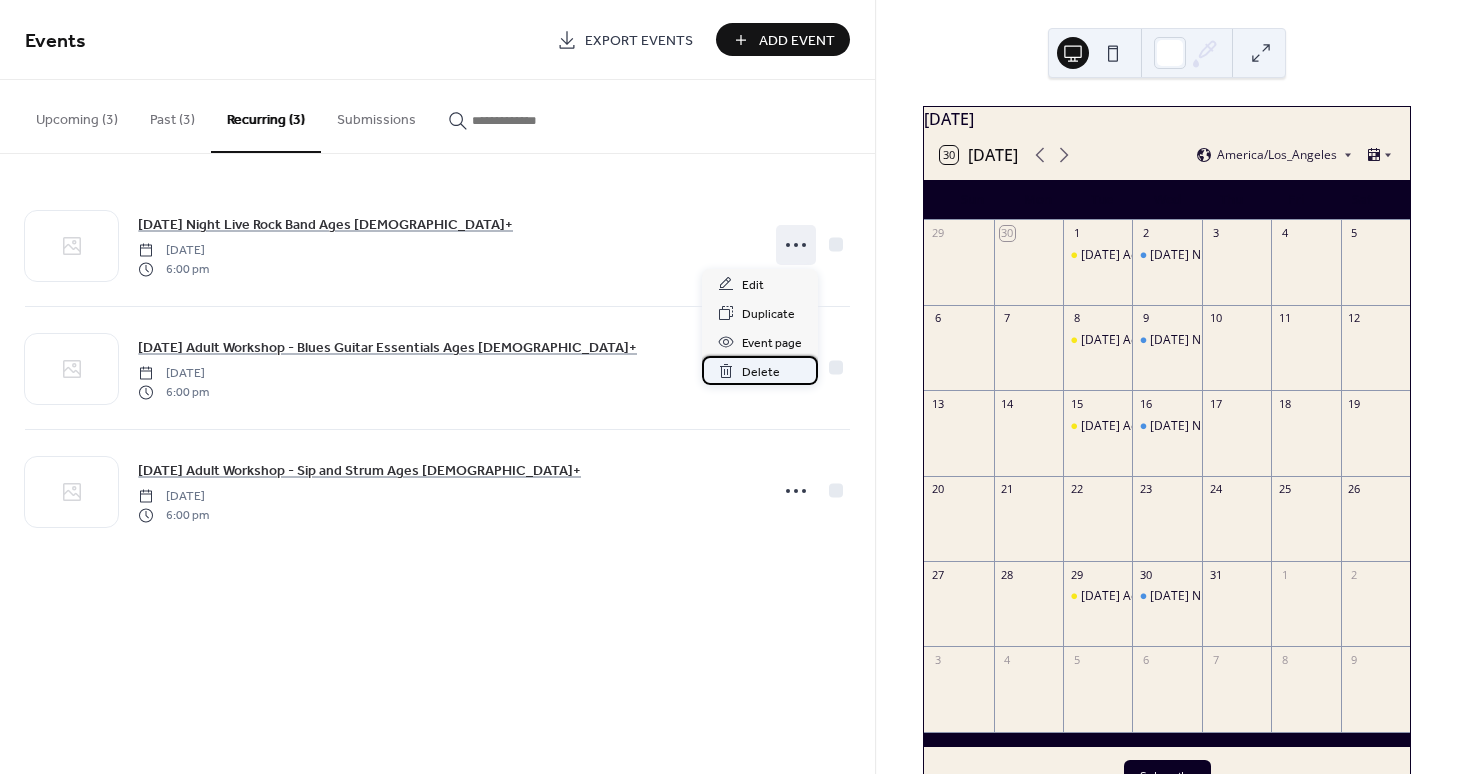click on "Delete" at bounding box center (761, 372) 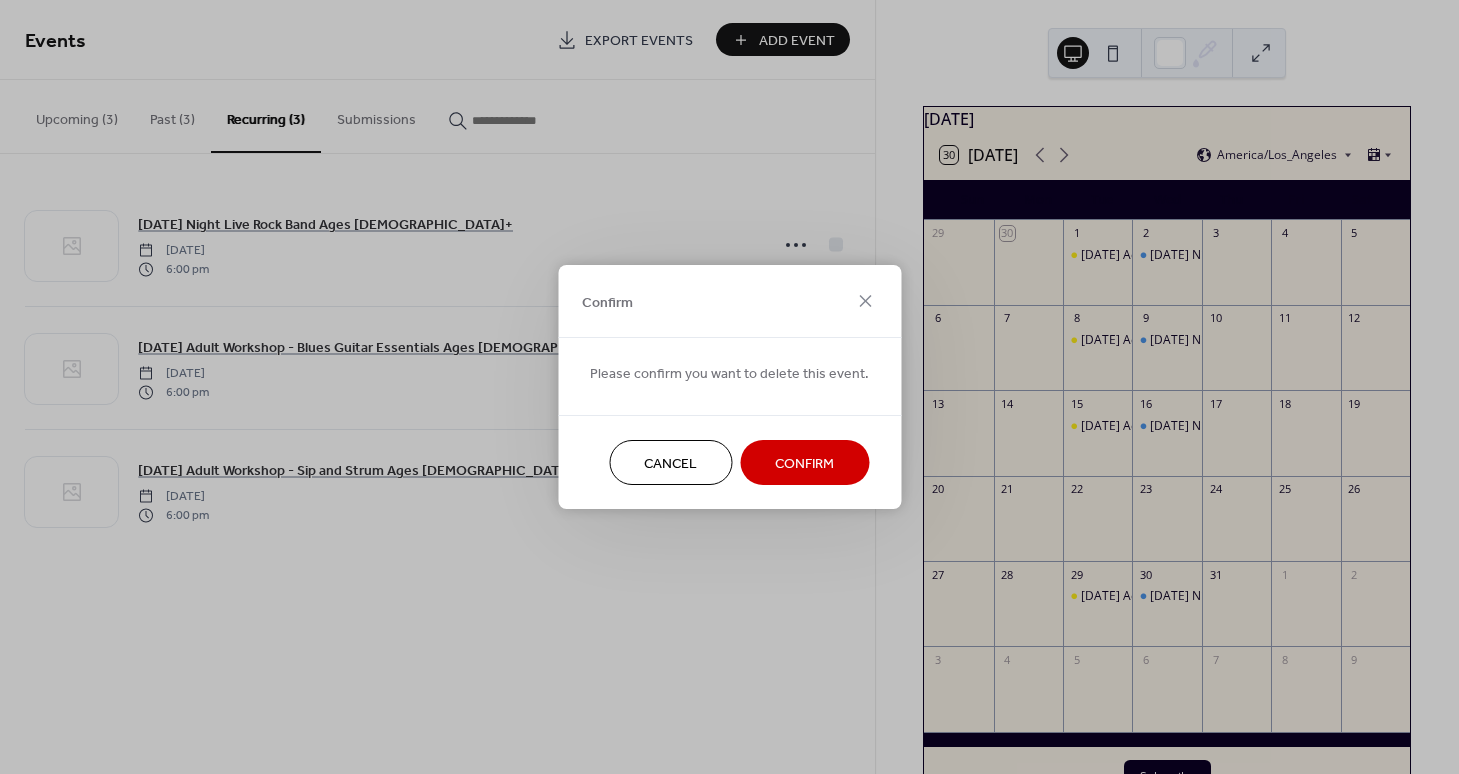 click on "Confirm" at bounding box center [804, 464] 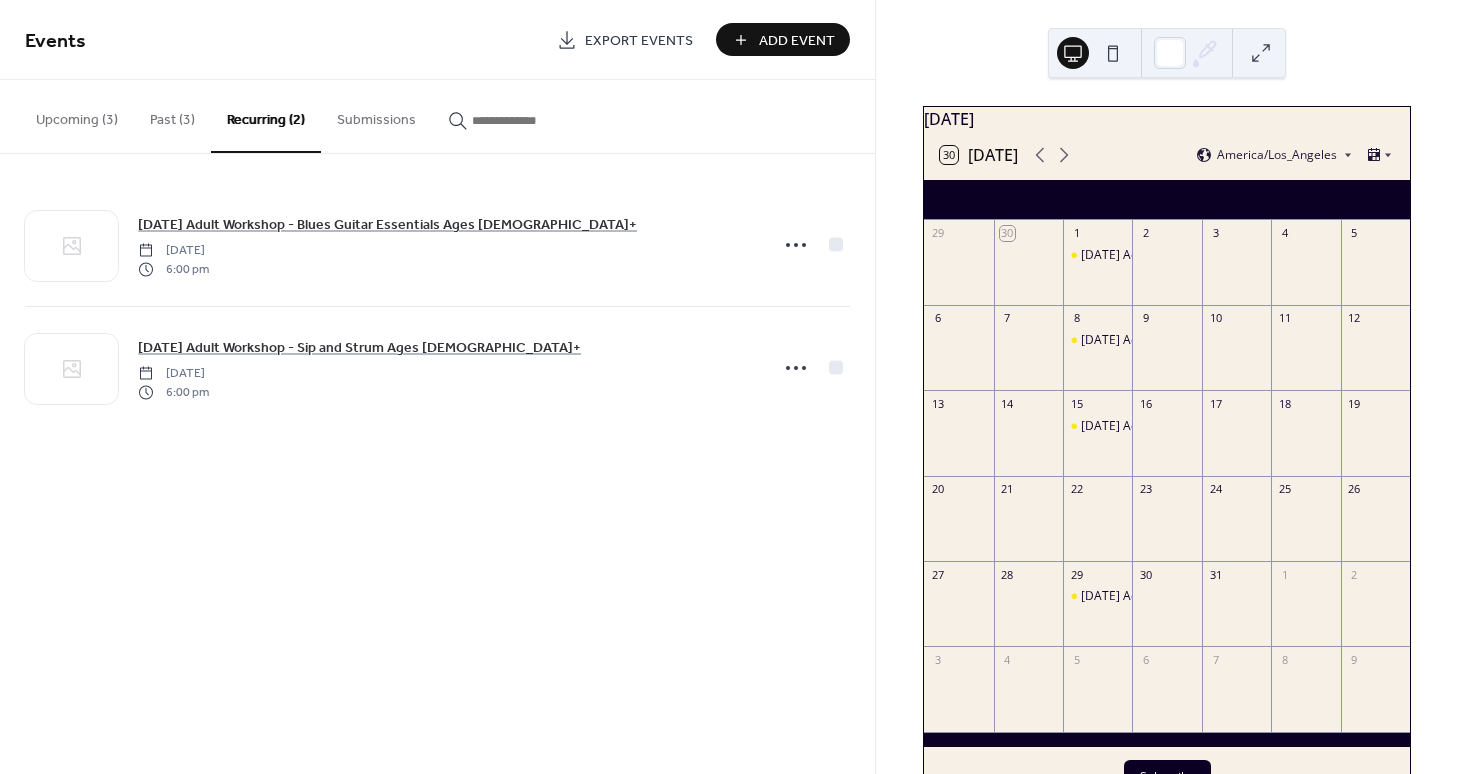 click on "Upcoming  (3)" at bounding box center (77, 115) 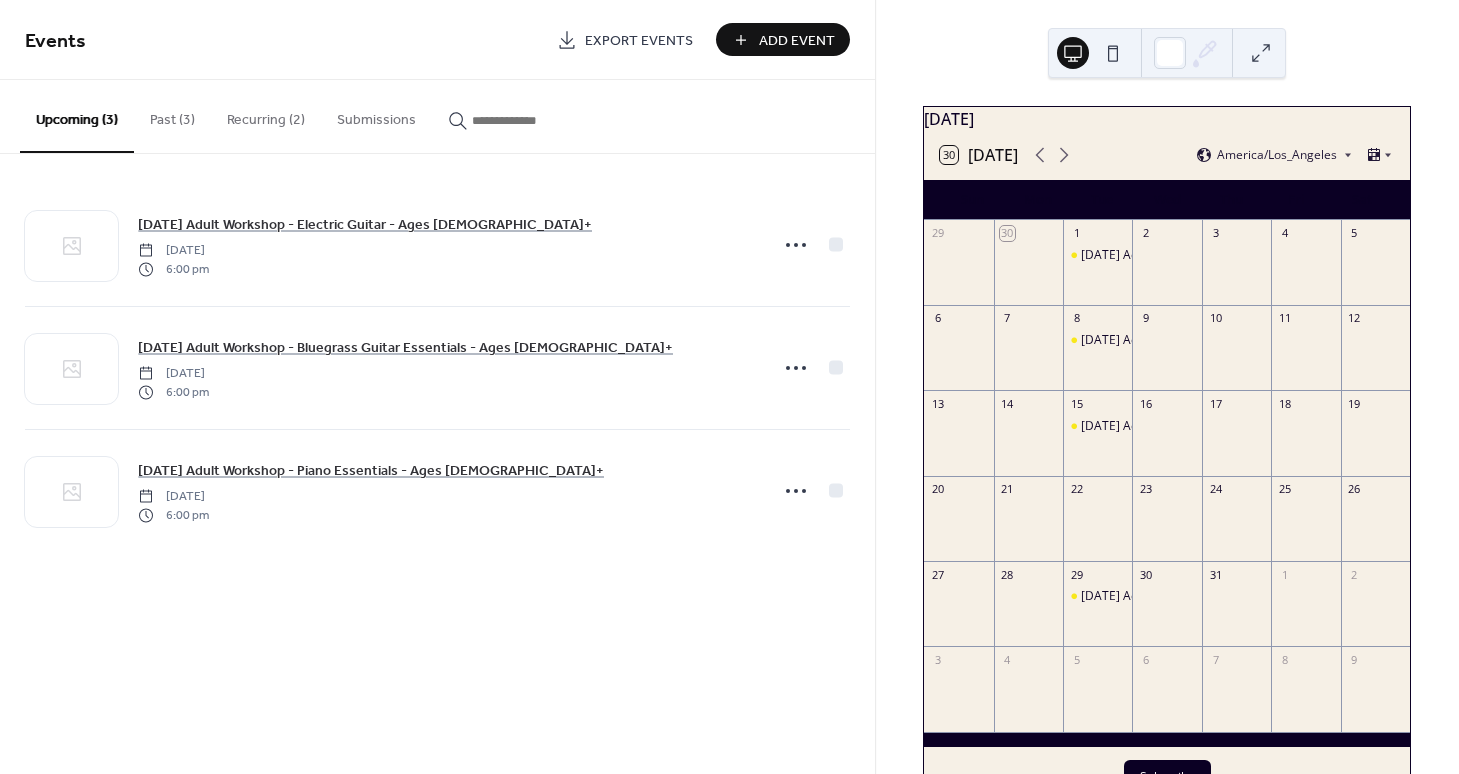 click on "Recurring  (2)" at bounding box center (266, 115) 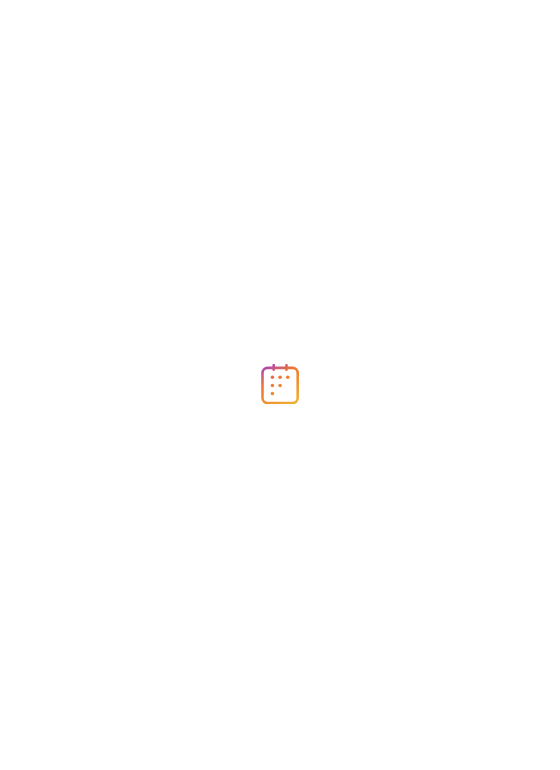 scroll, scrollTop: 0, scrollLeft: 0, axis: both 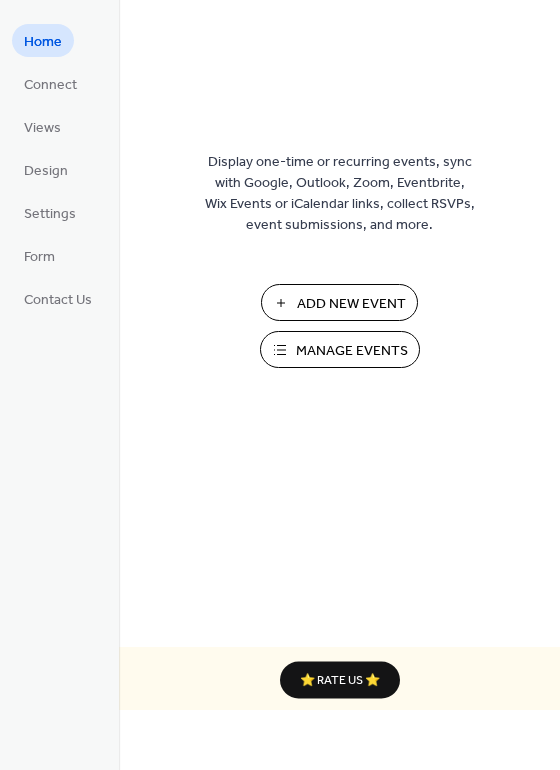 click on "Manage Events" at bounding box center [352, 351] 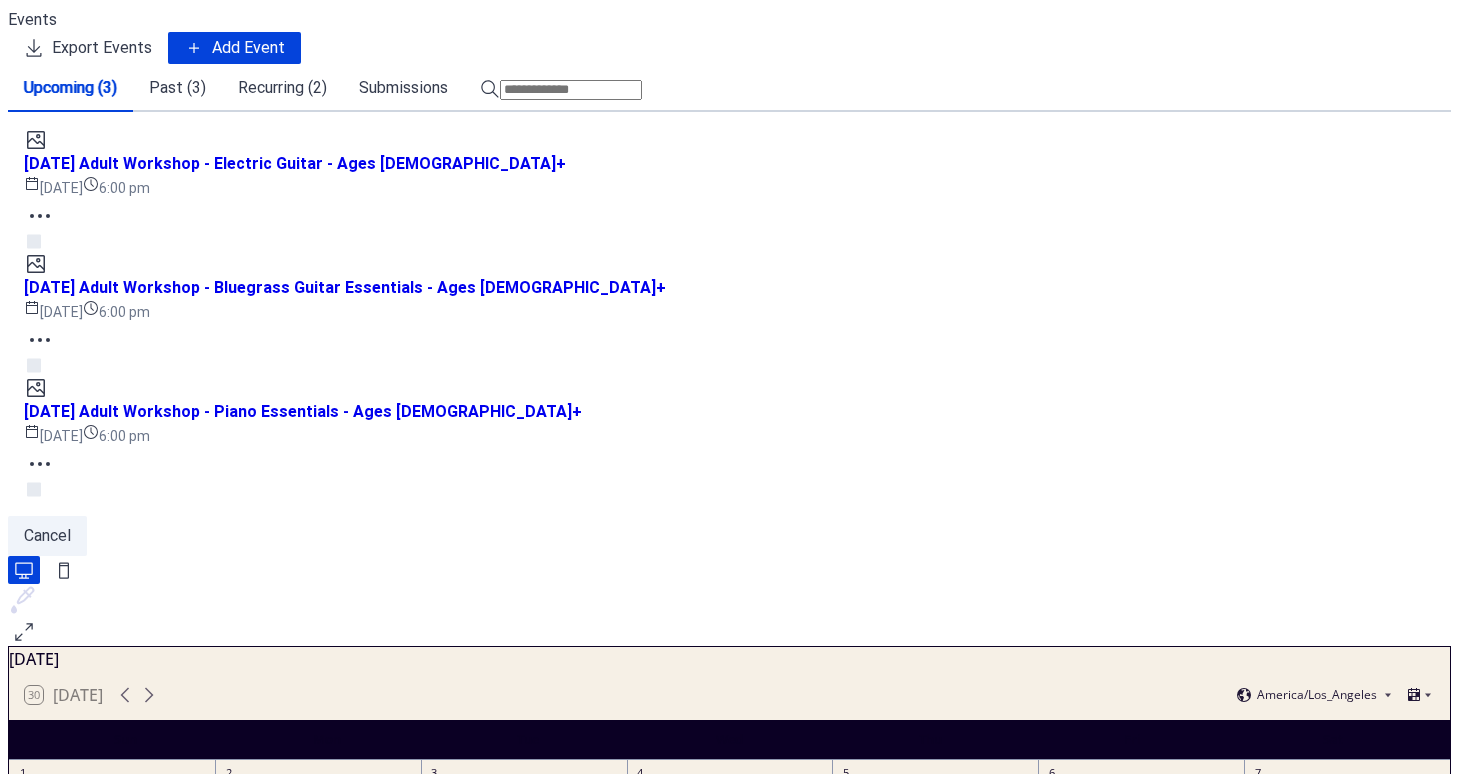 scroll, scrollTop: 0, scrollLeft: 0, axis: both 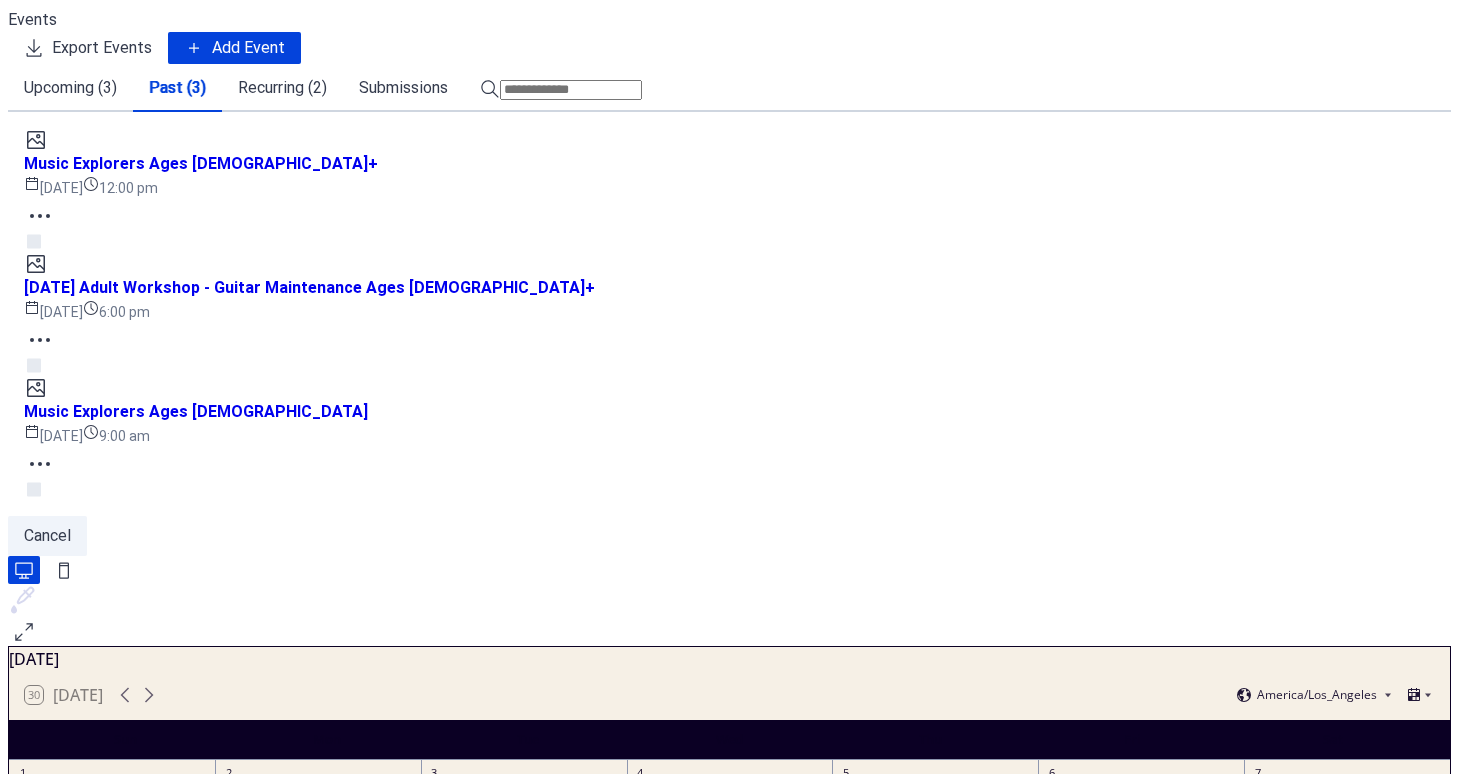 click 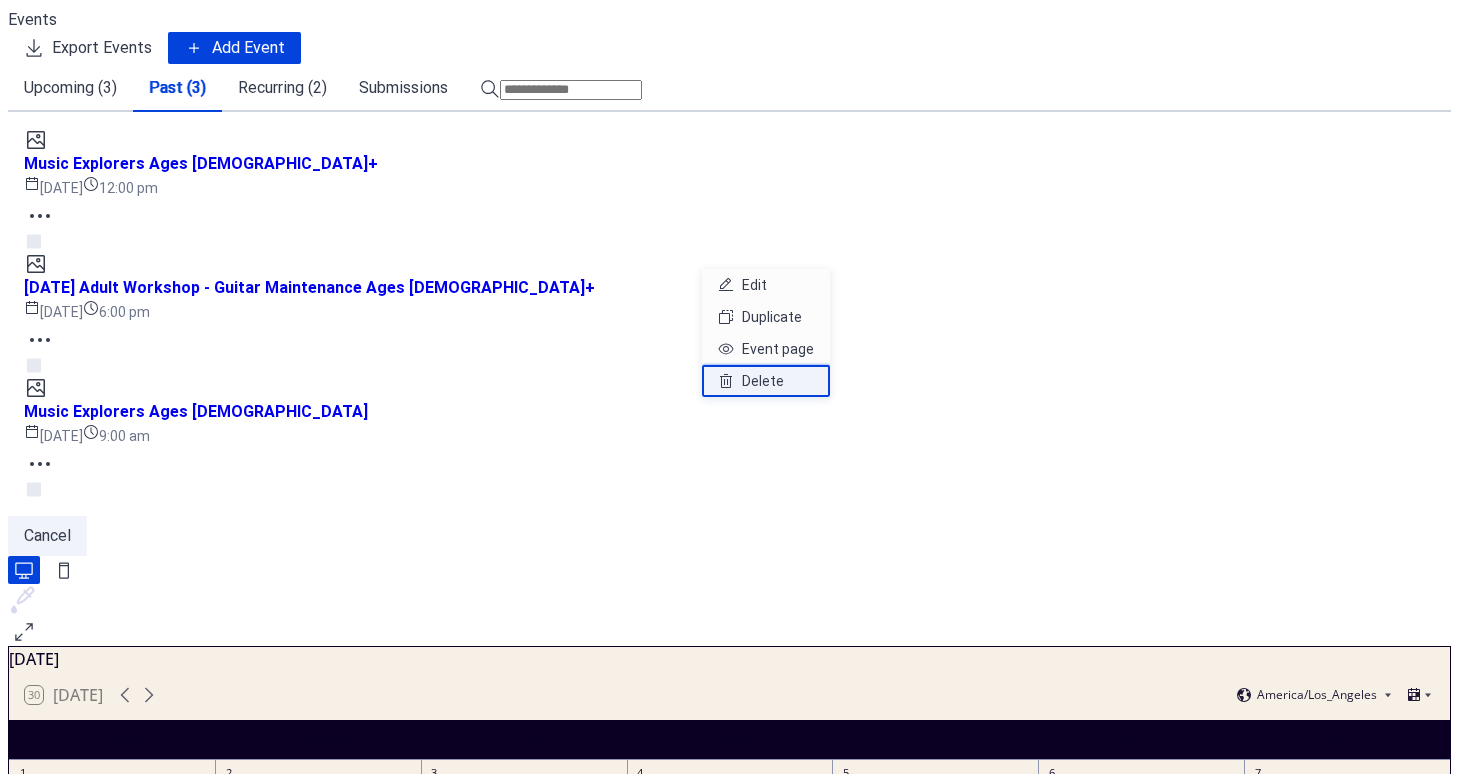 click on "Delete" at bounding box center (763, 381) 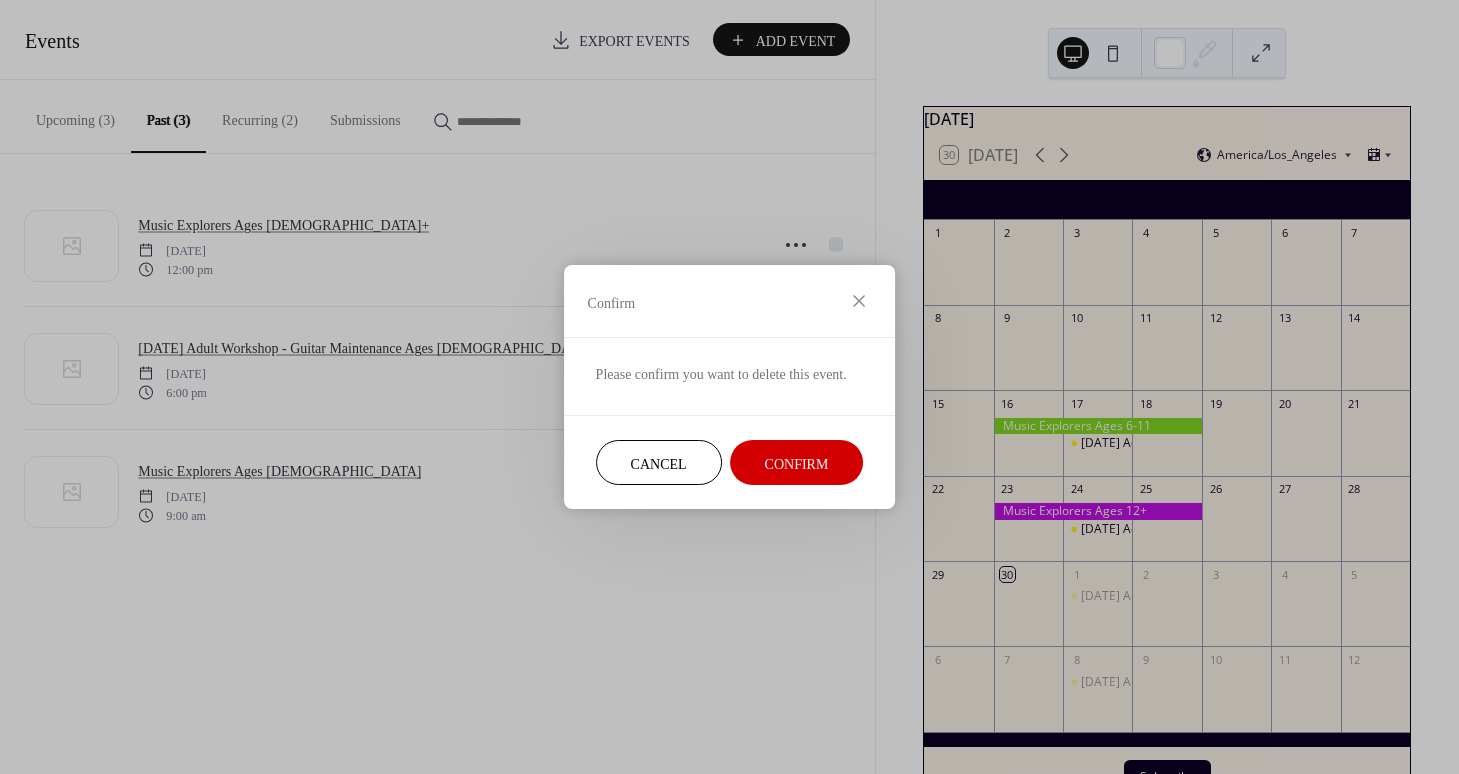 click on "Confirm" at bounding box center (797, 462) 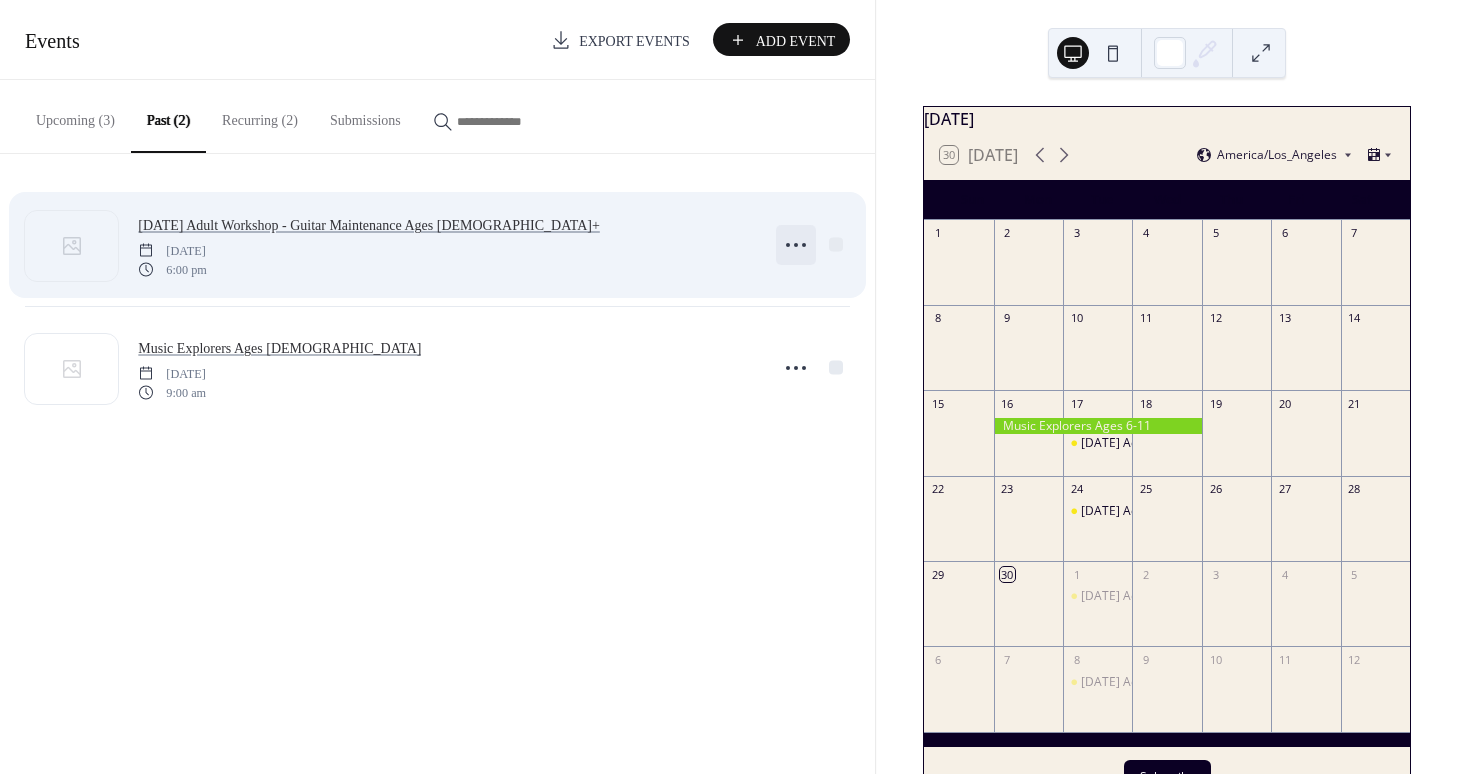 click 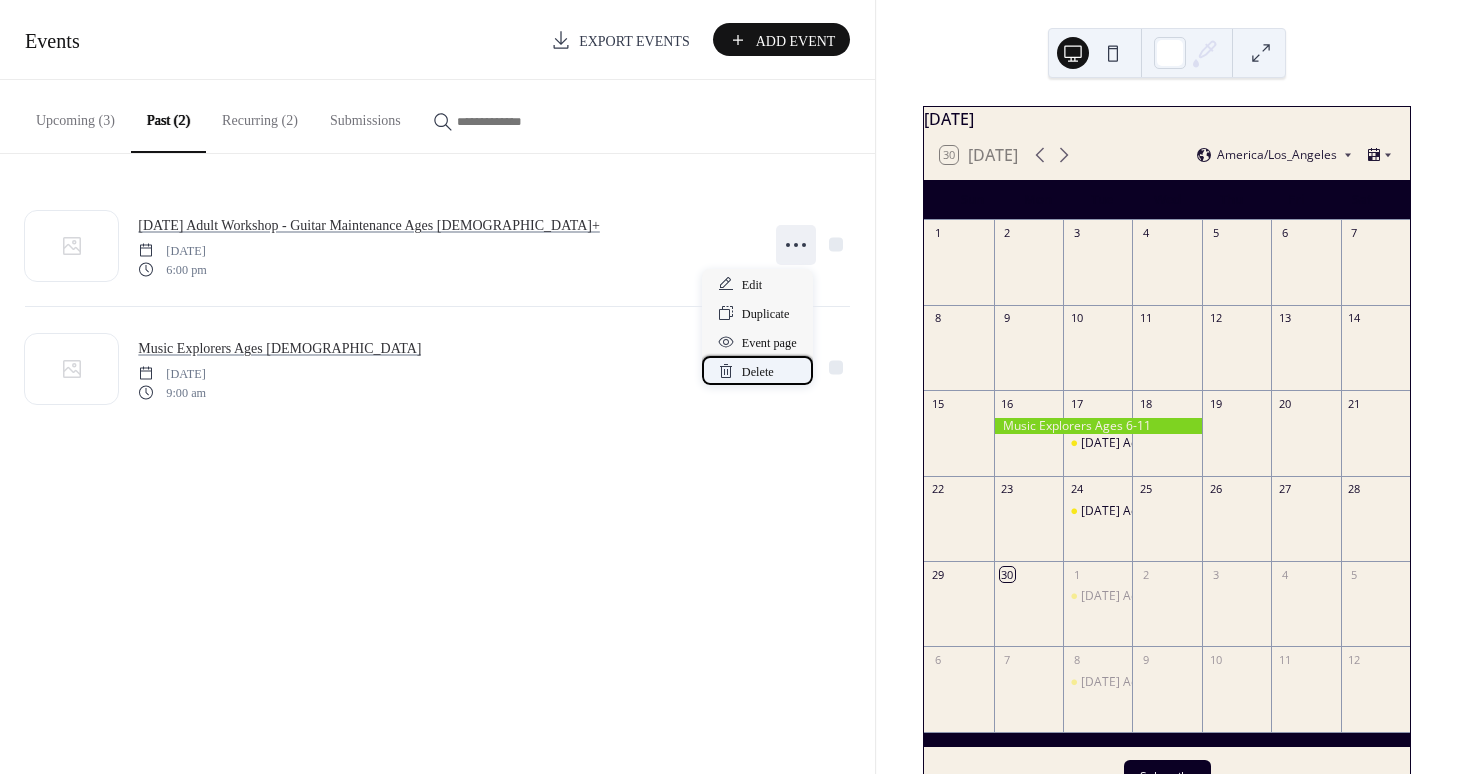 click on "Delete" at bounding box center (758, 372) 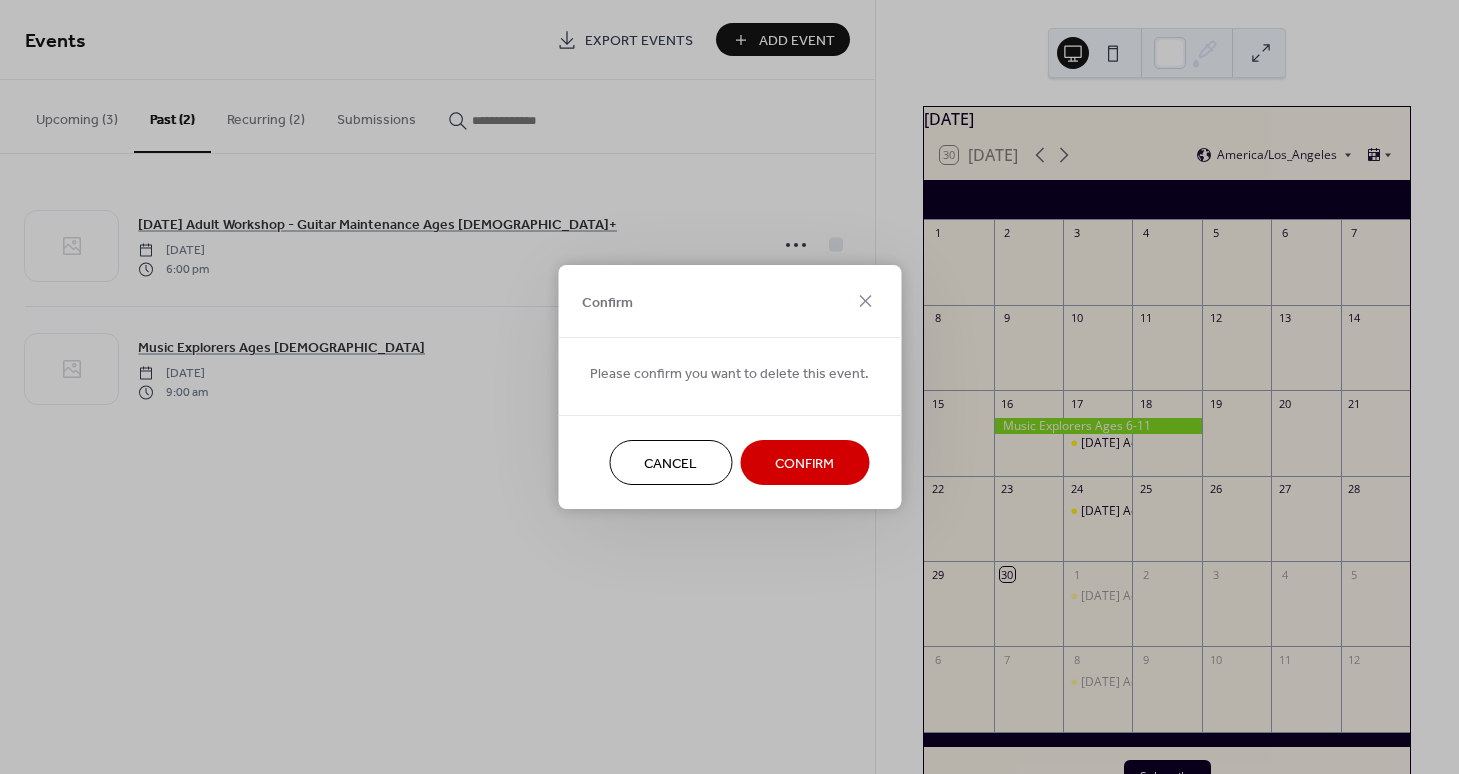 click on "Confirm" at bounding box center [804, 462] 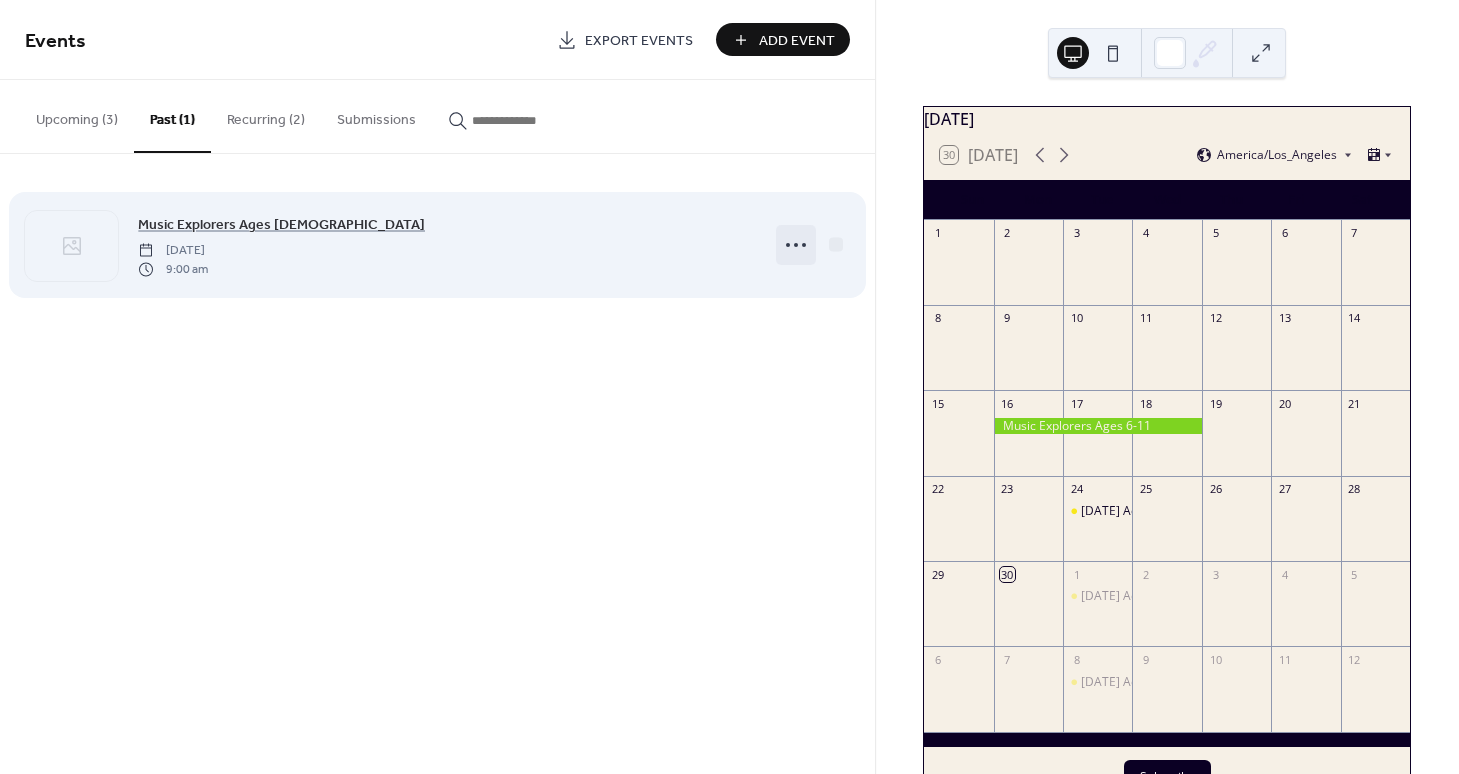 click 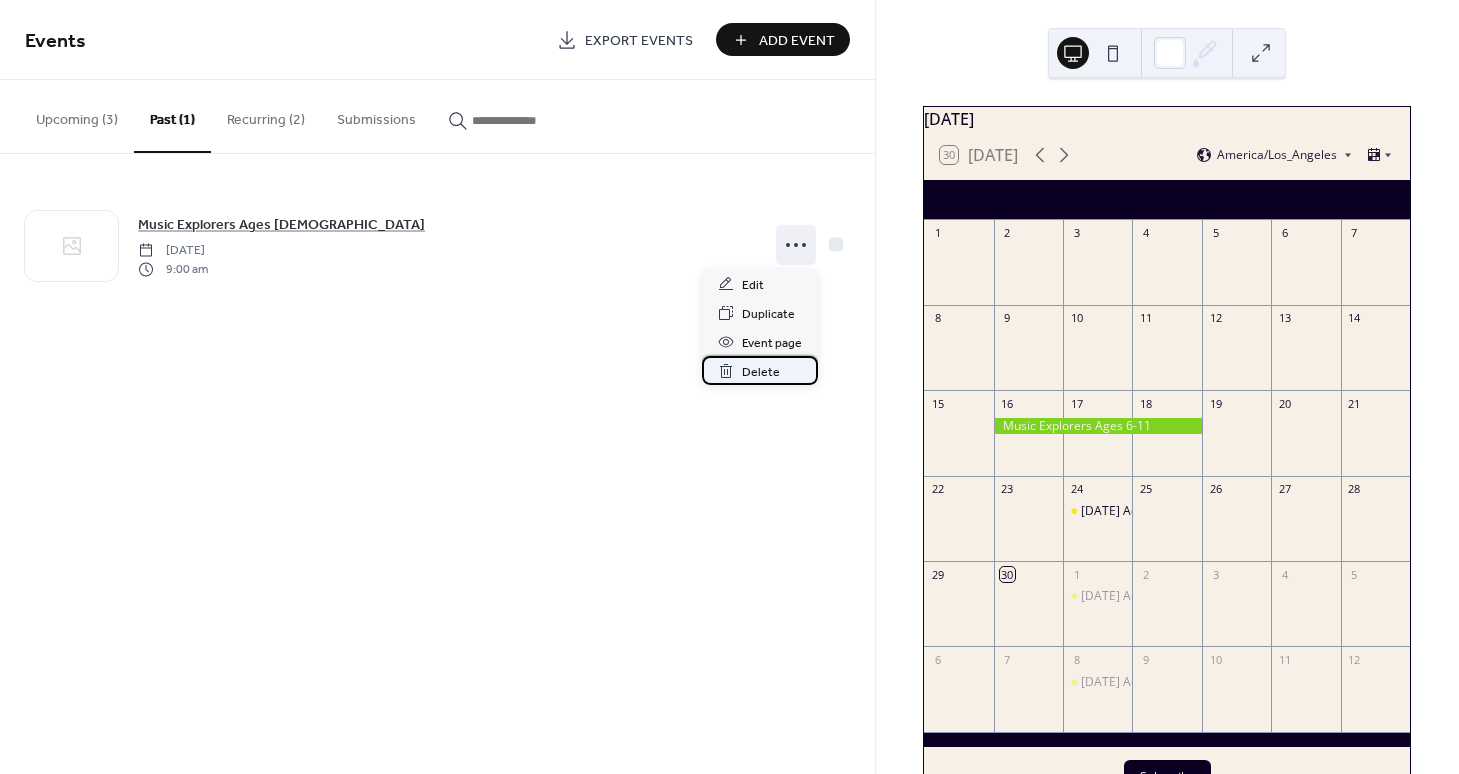 click on "Delete" at bounding box center (761, 372) 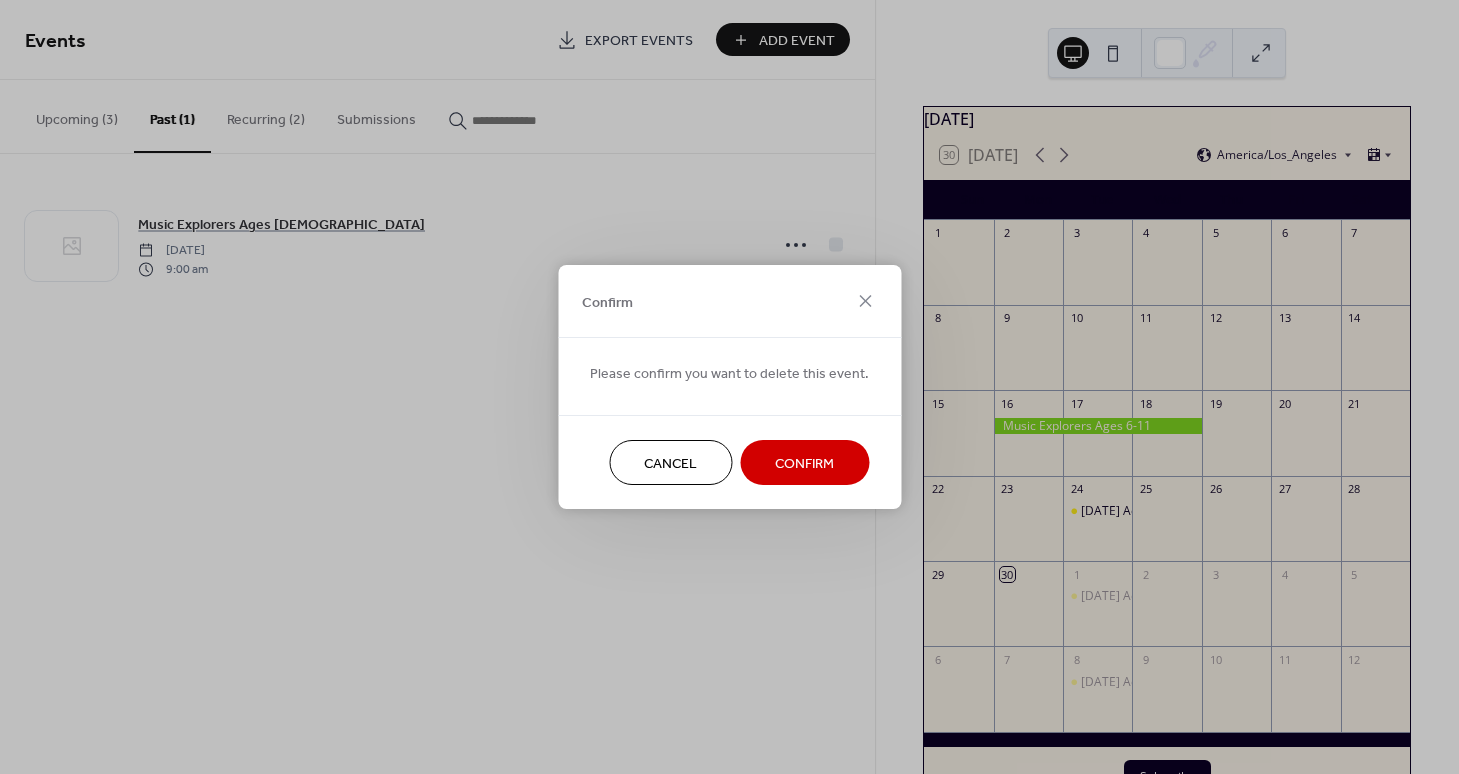 click on "Confirm" at bounding box center (804, 462) 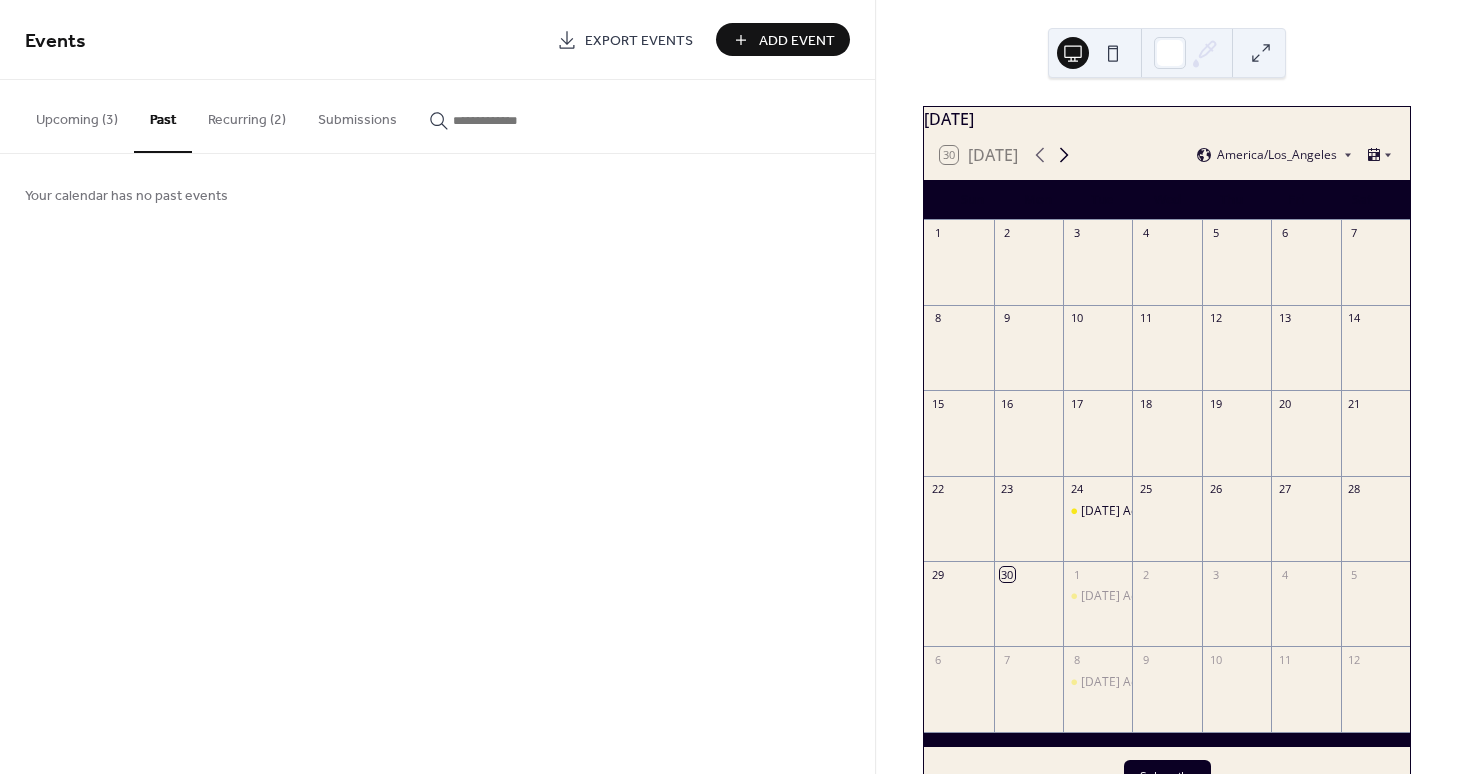 click 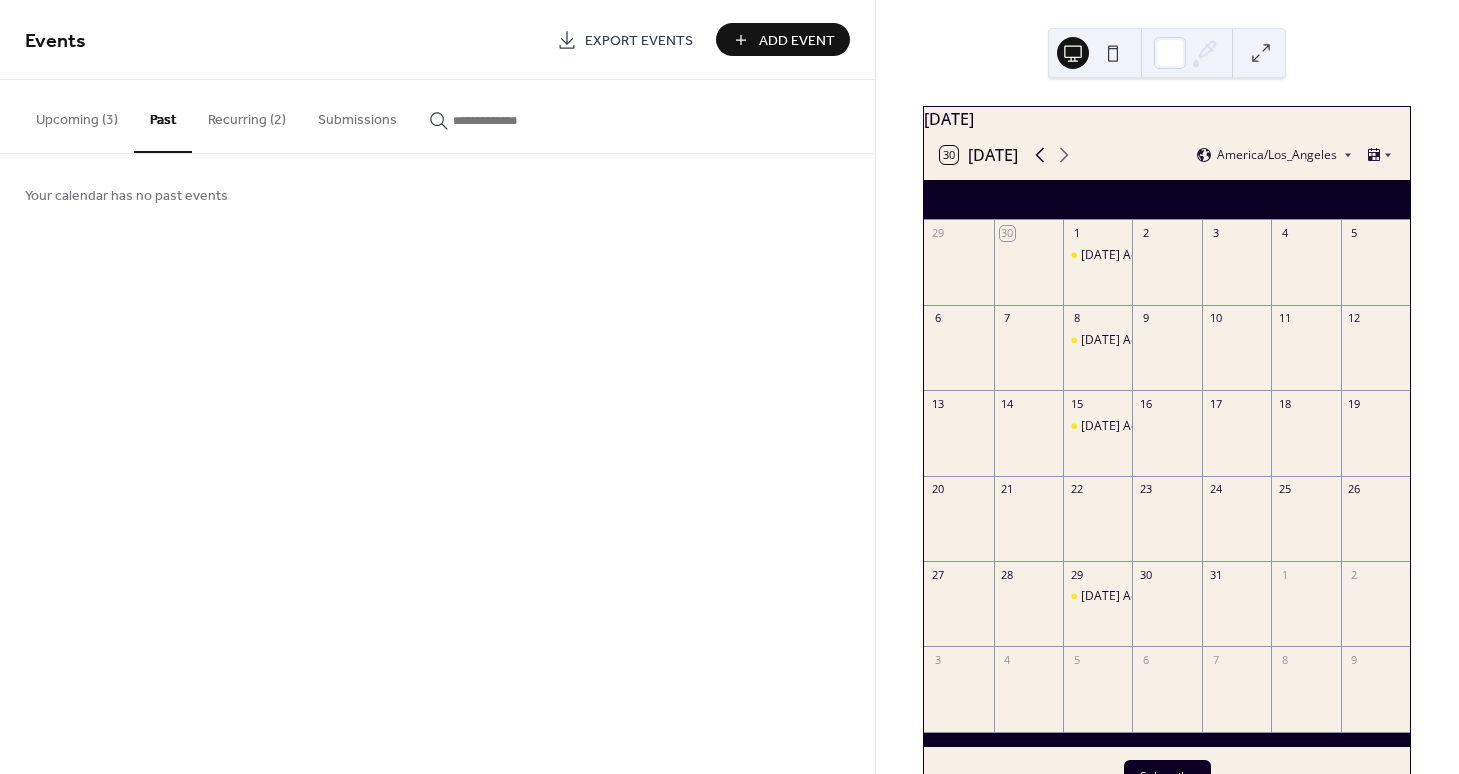 click 